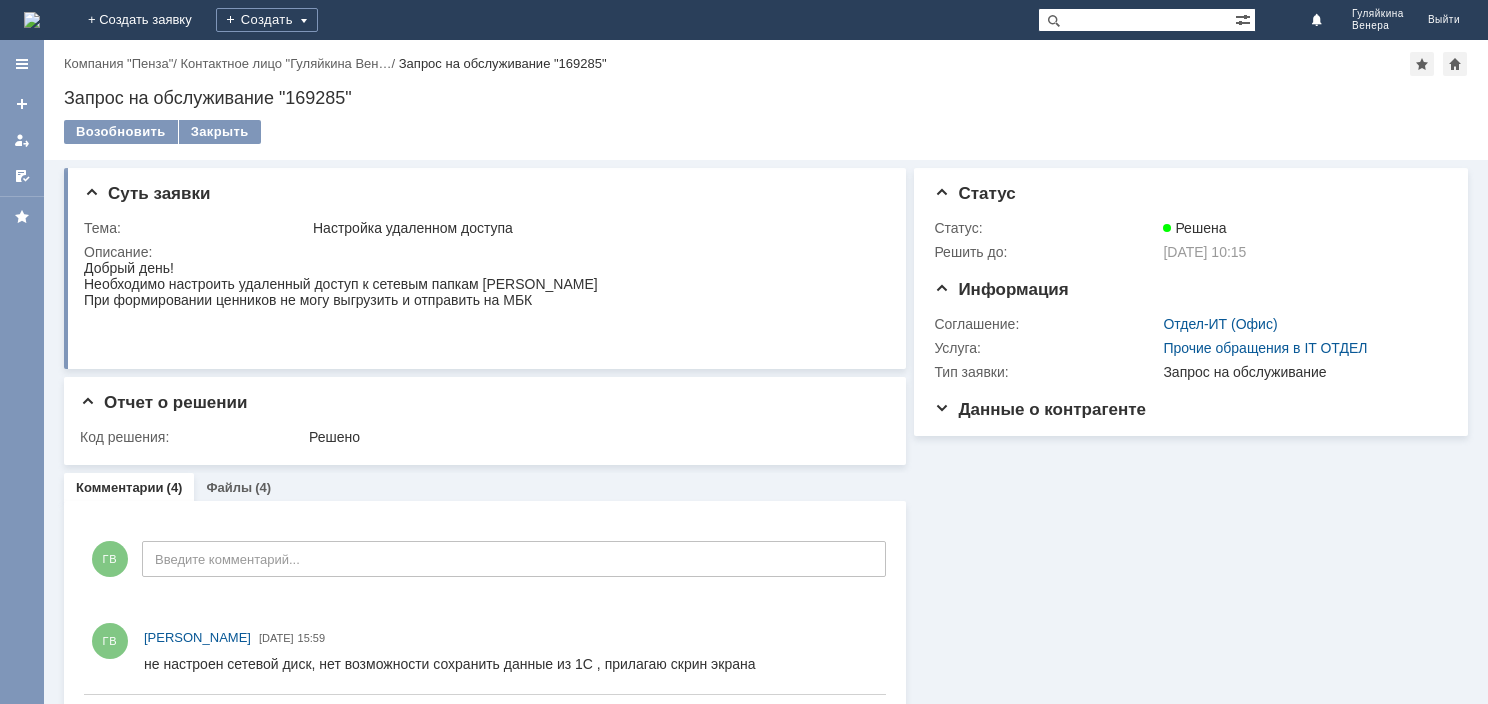 scroll, scrollTop: 0, scrollLeft: 0, axis: both 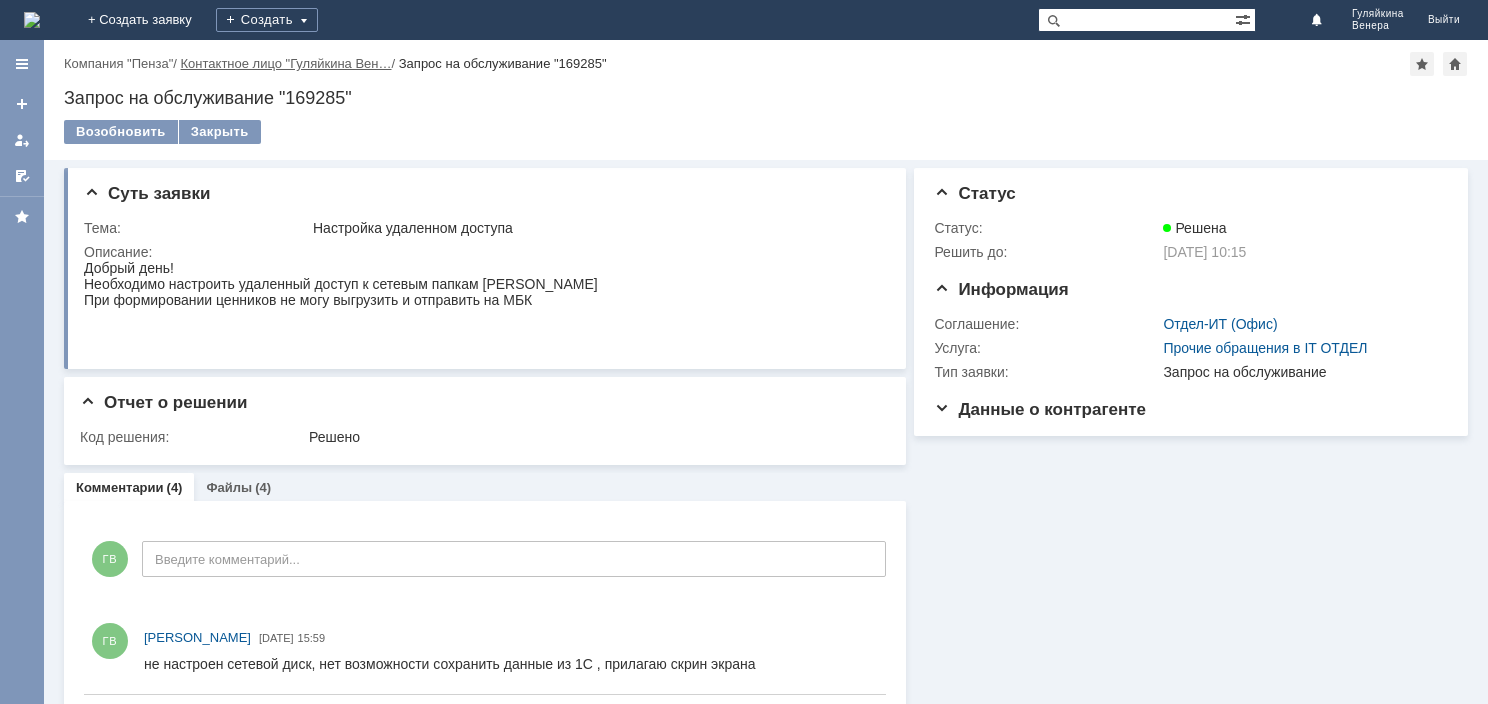click on "Контактное лицо "Гуляйкина Вен…" at bounding box center [286, 63] 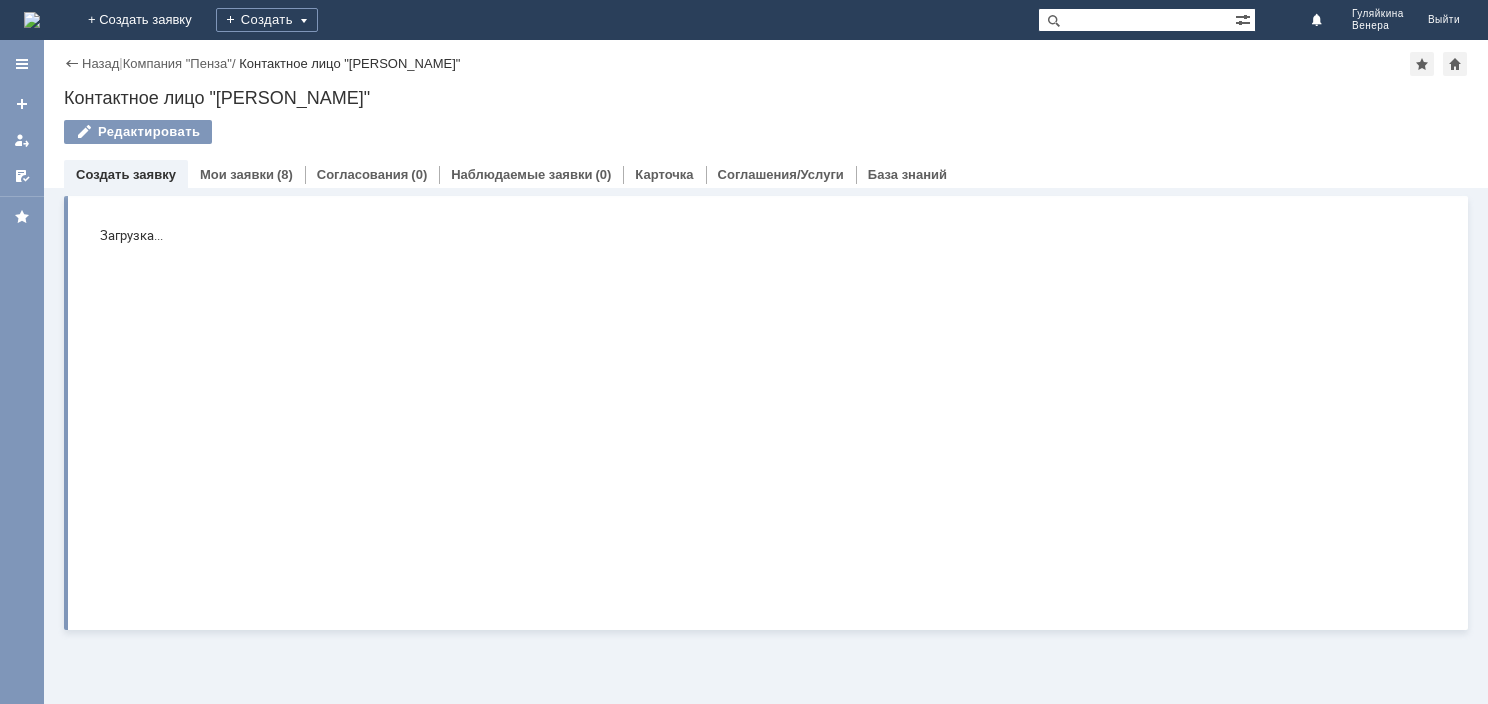 scroll, scrollTop: 0, scrollLeft: 0, axis: both 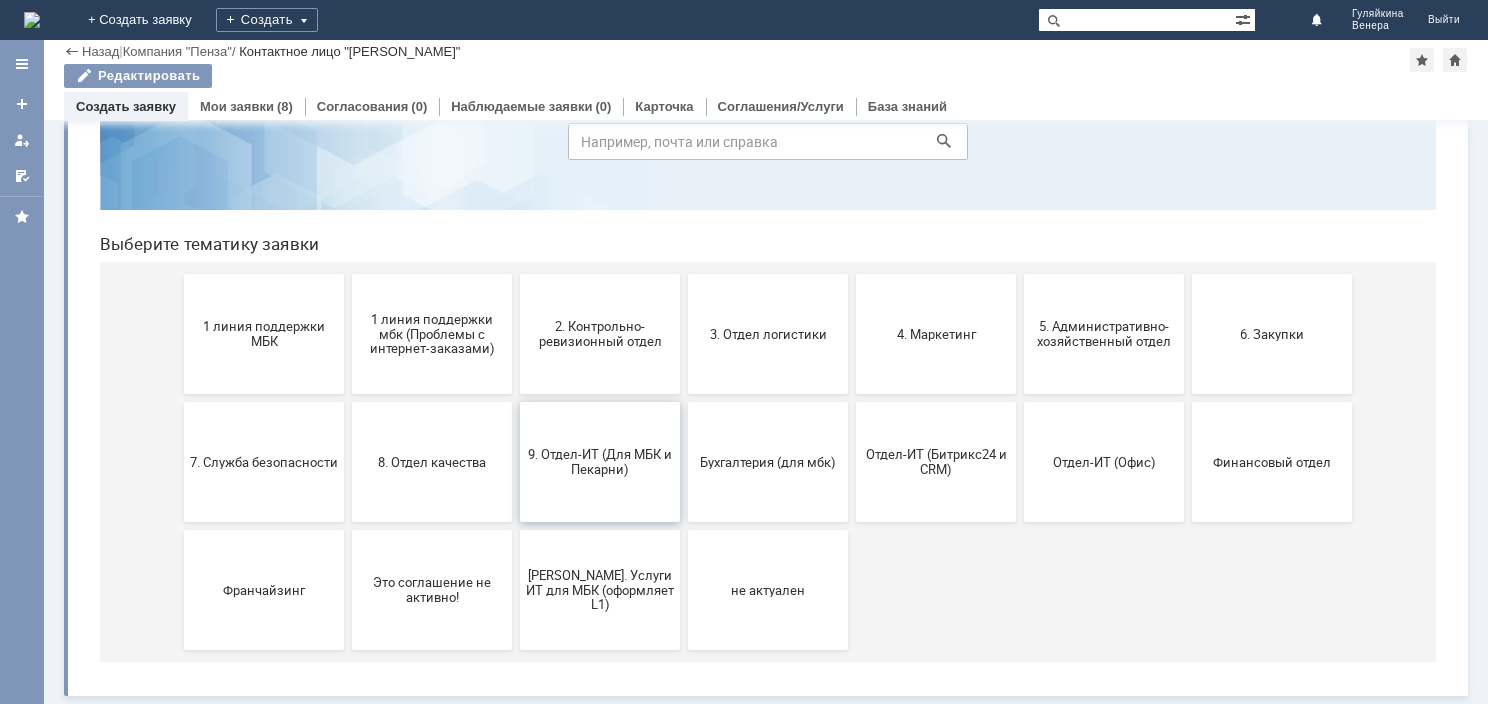 click on "9. Отдел-ИТ (Для МБК и Пекарни)" at bounding box center [600, 462] 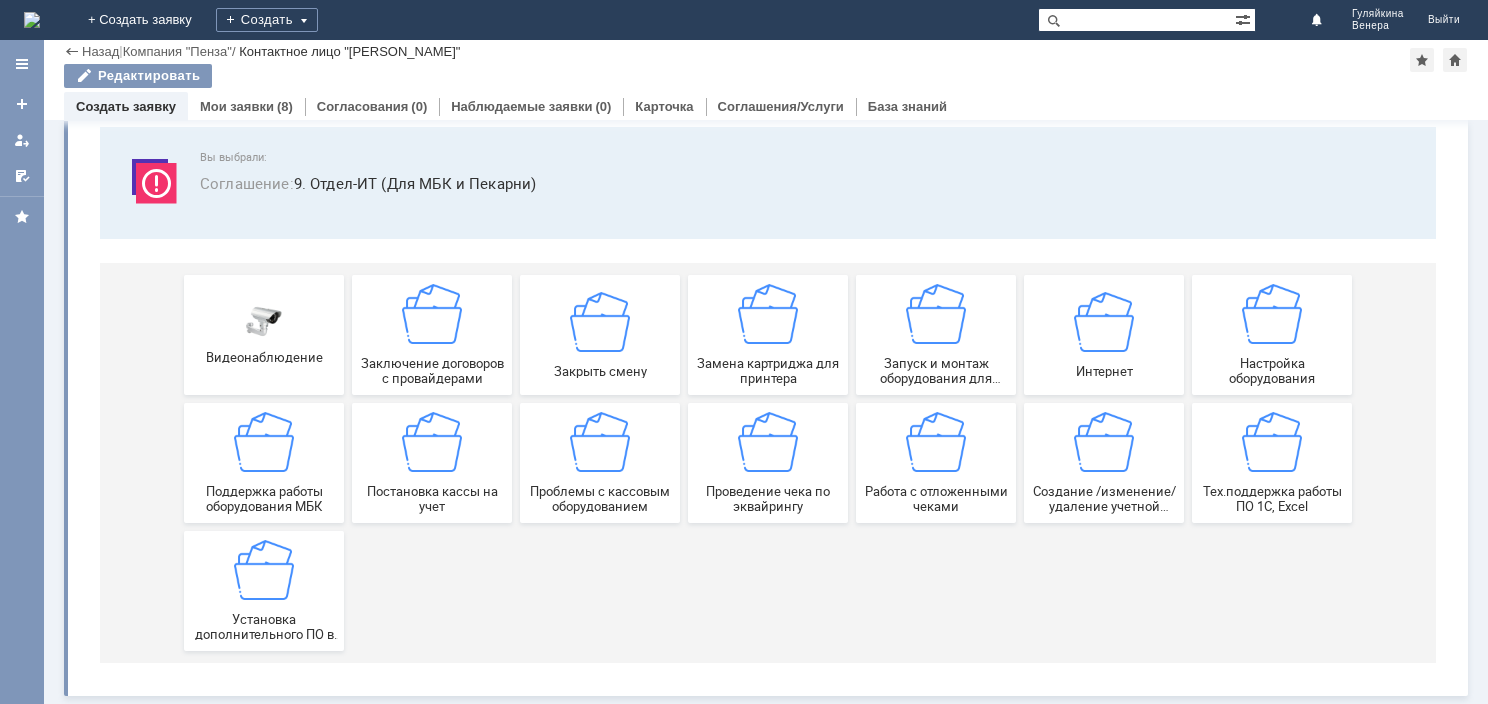 scroll, scrollTop: 112, scrollLeft: 0, axis: vertical 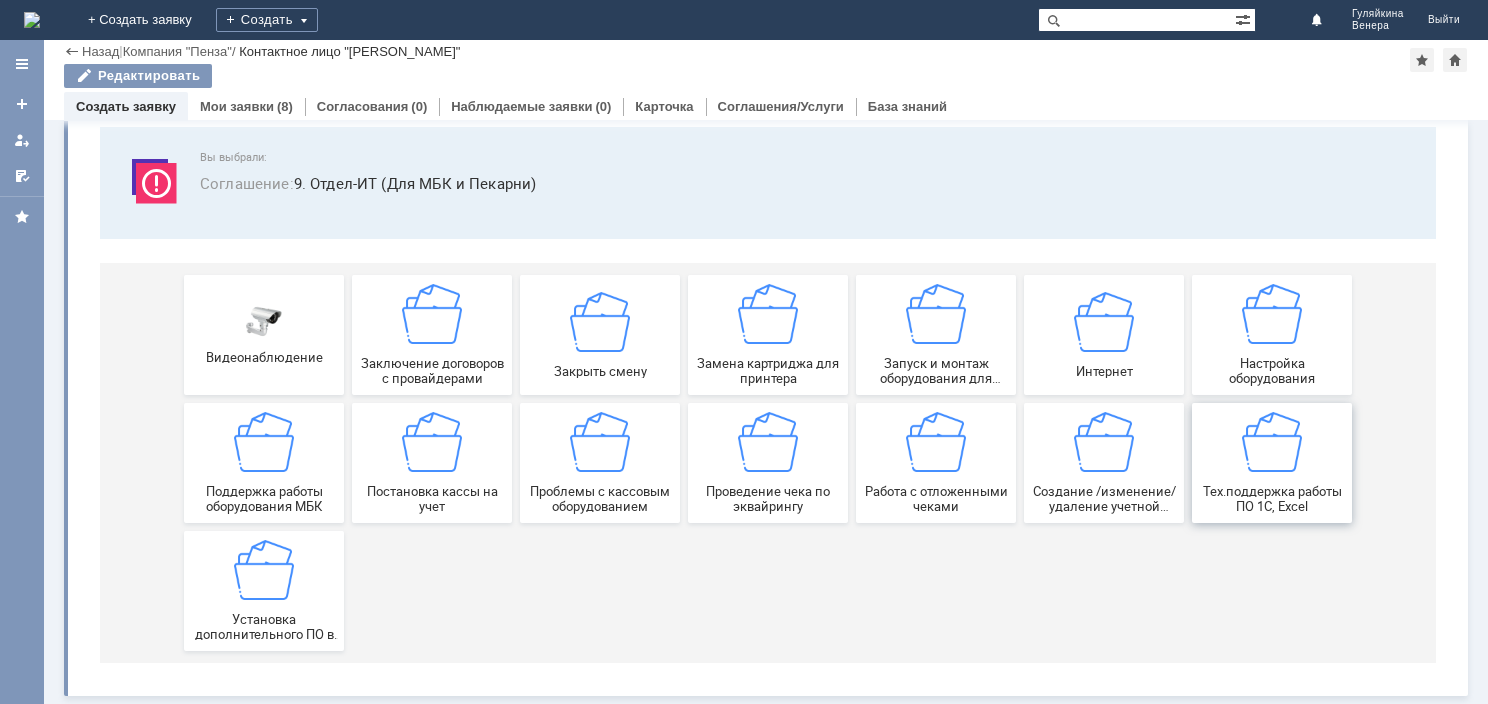 drag, startPoint x: 1264, startPoint y: 471, endPoint x: 1349, endPoint y: 502, distance: 90.47652 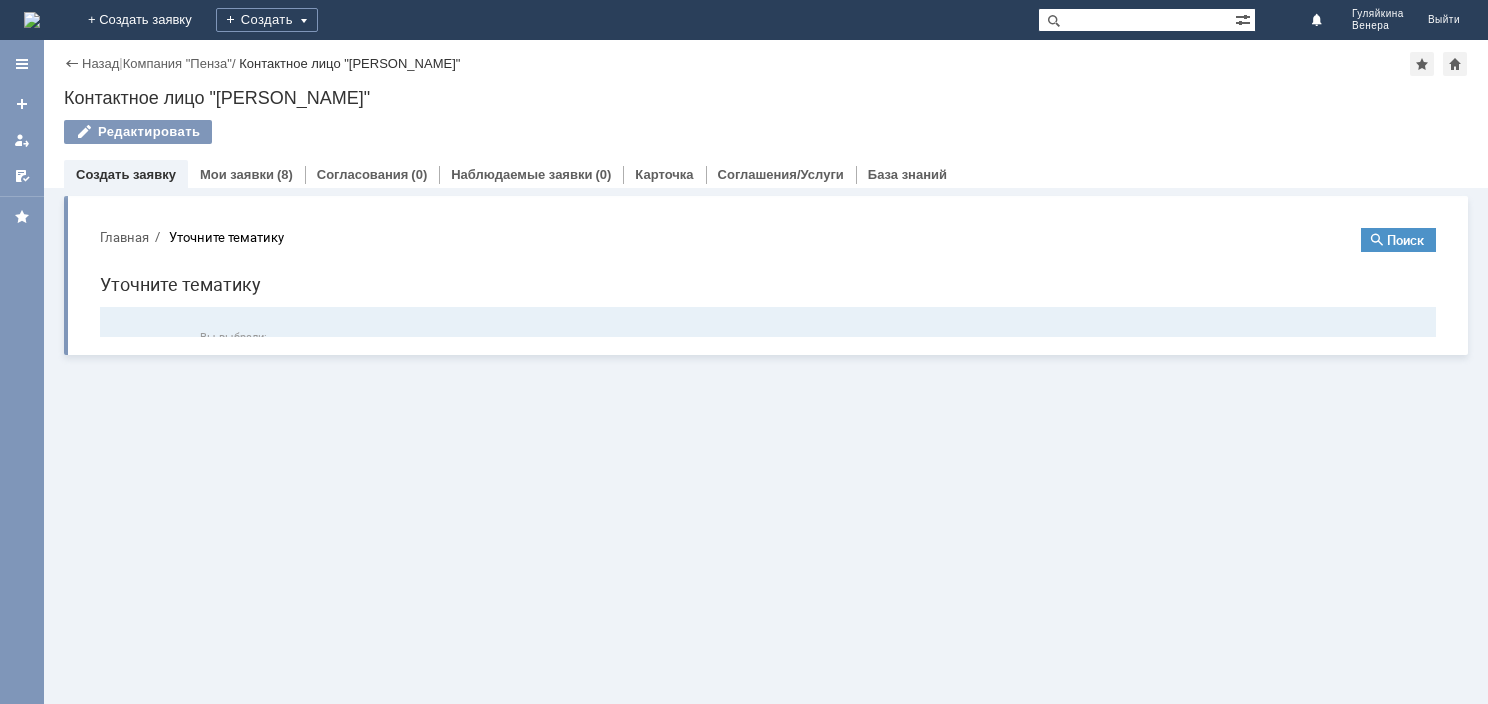 scroll, scrollTop: 0, scrollLeft: 0, axis: both 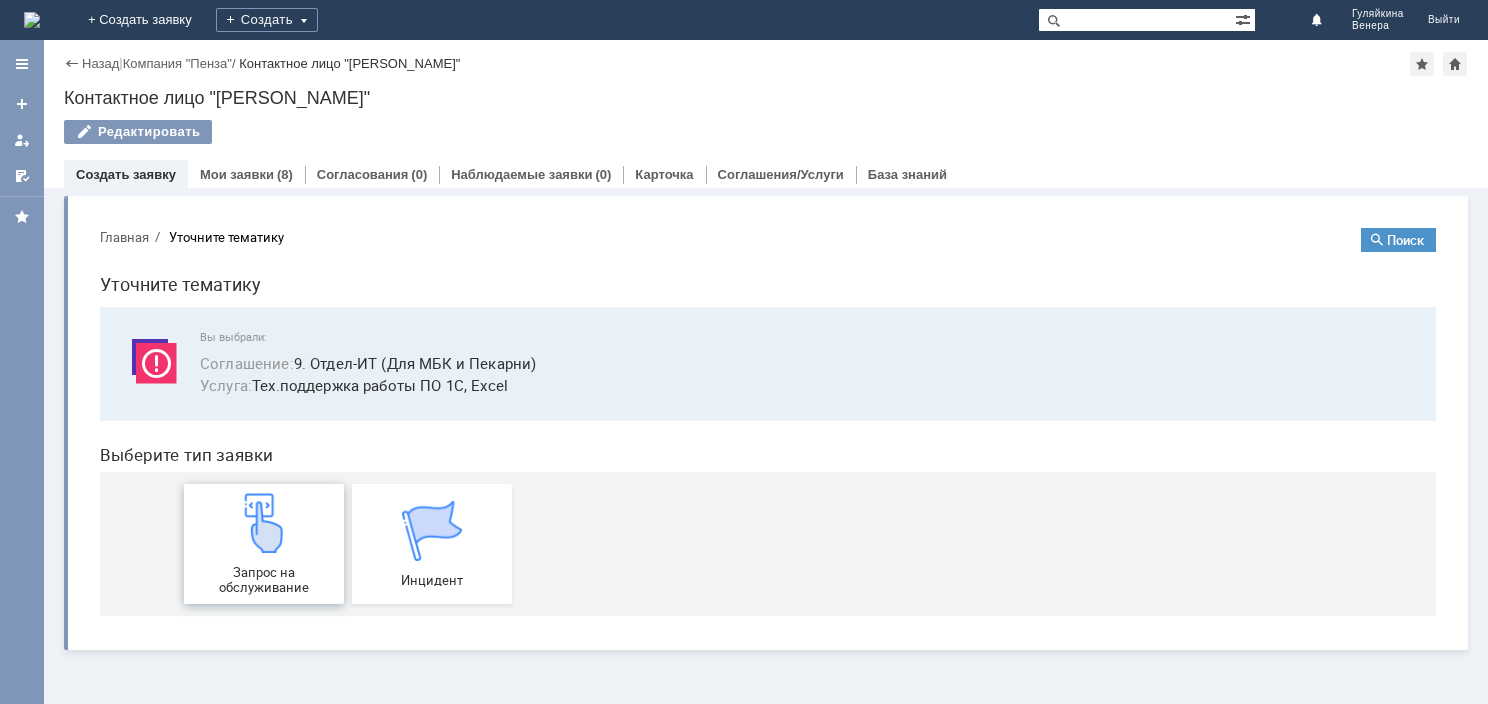 click on "Запрос на обслуживание" at bounding box center [264, 580] 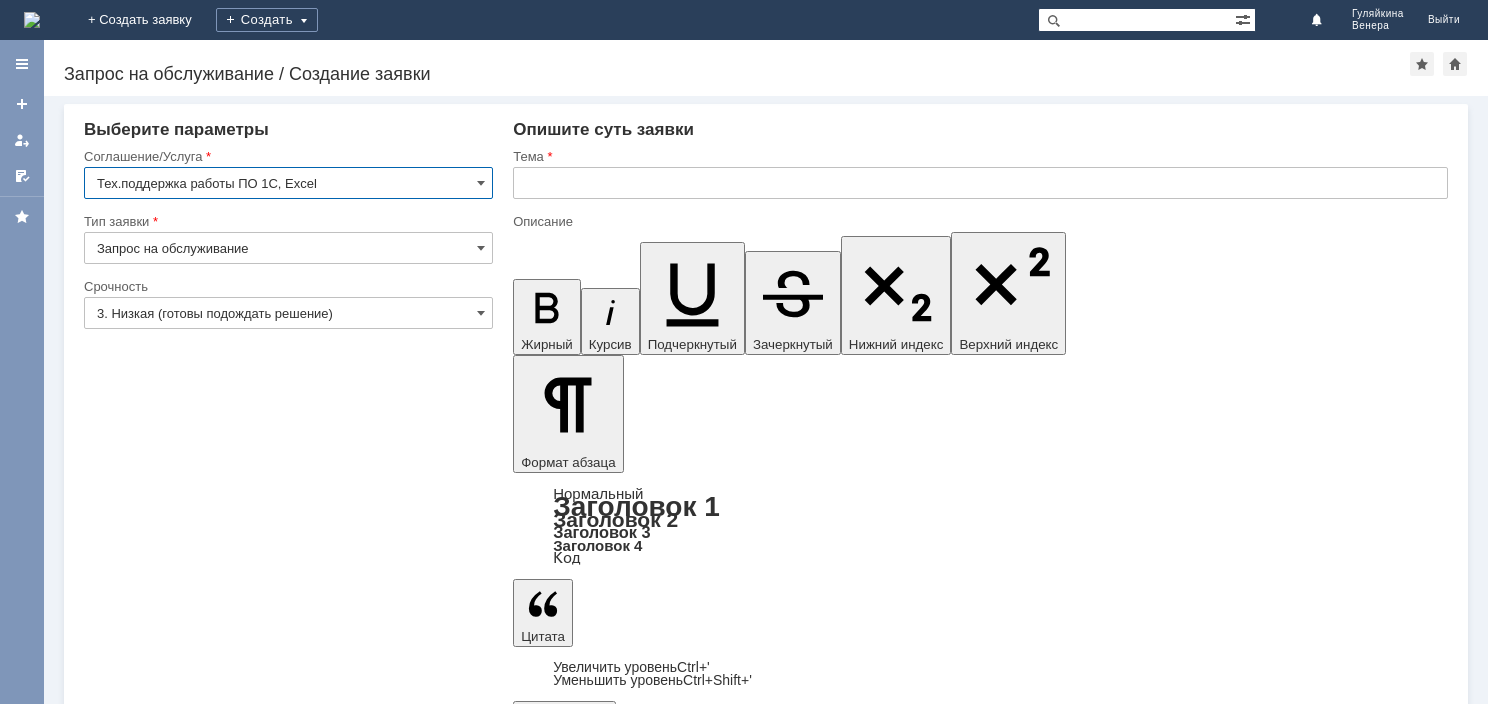 scroll, scrollTop: 0, scrollLeft: 0, axis: both 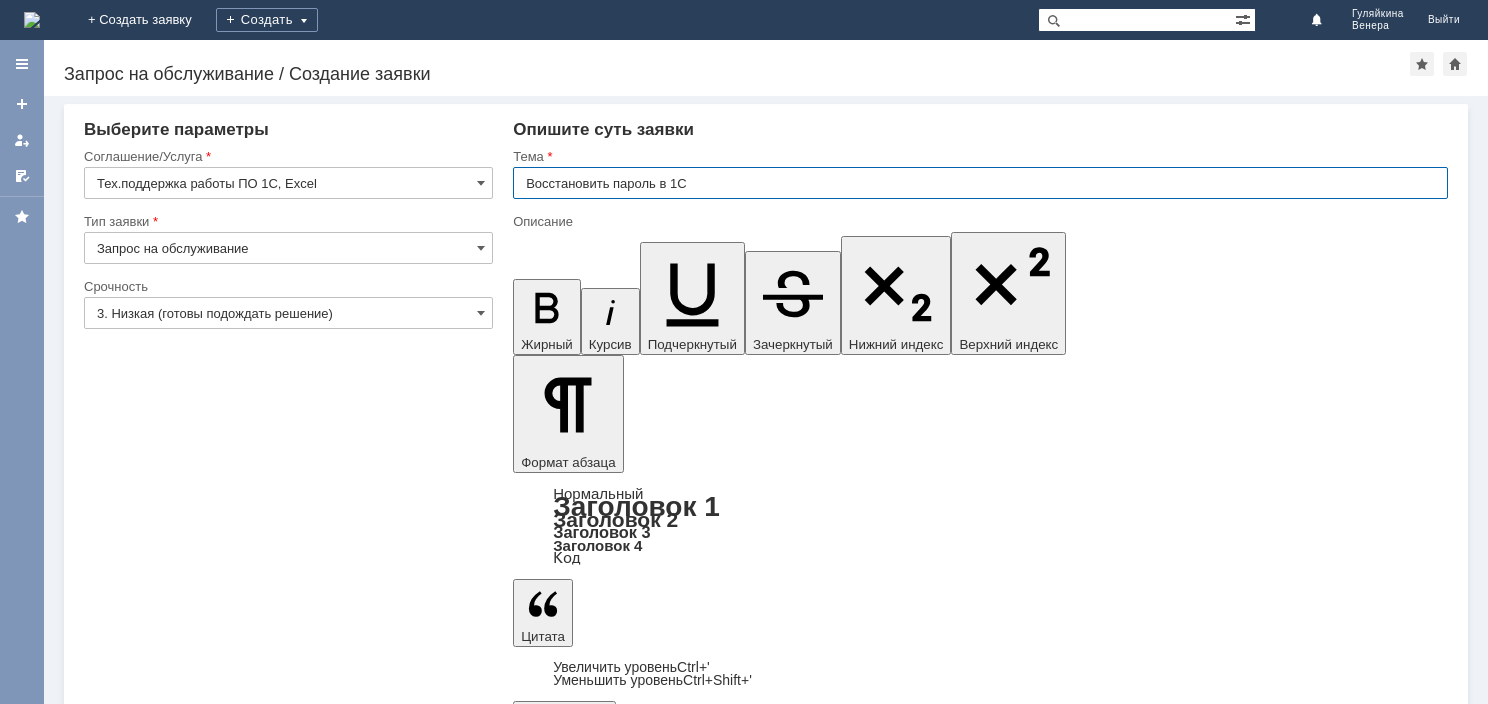 click on "Восстановить пароль в 1С" at bounding box center [980, 183] 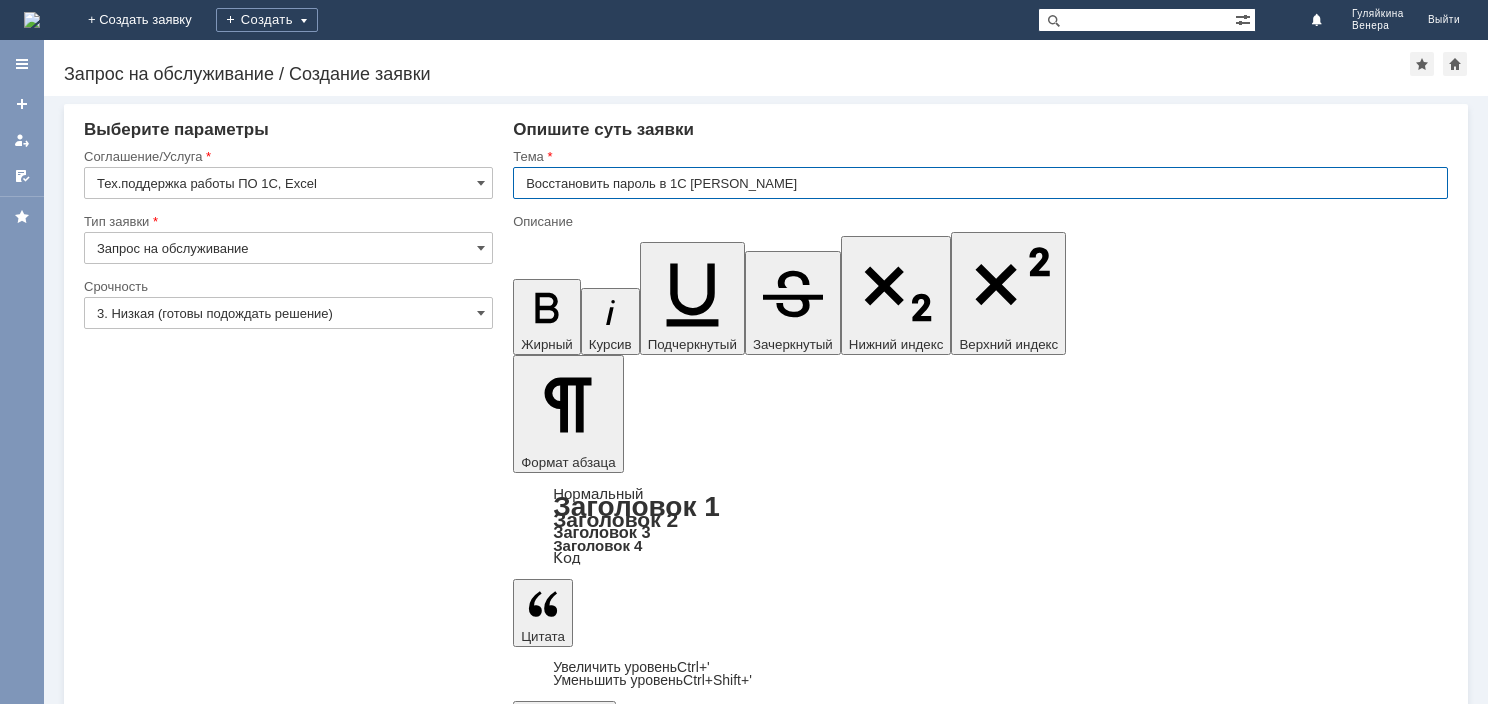 click on "Восстановить пароль в 1С Токаевой" at bounding box center [980, 183] 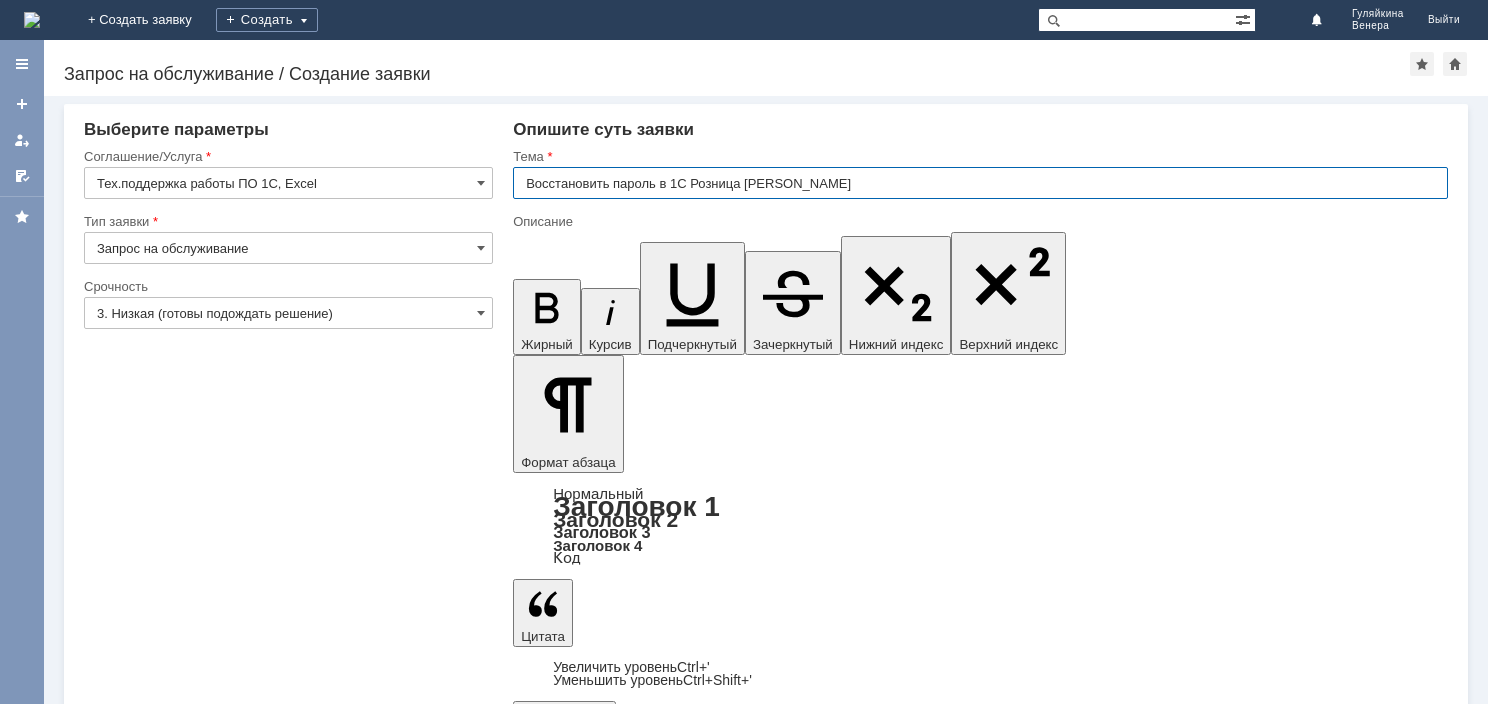 click on "Восстановить пароль в 1С Розница Токаевой" at bounding box center [980, 183] 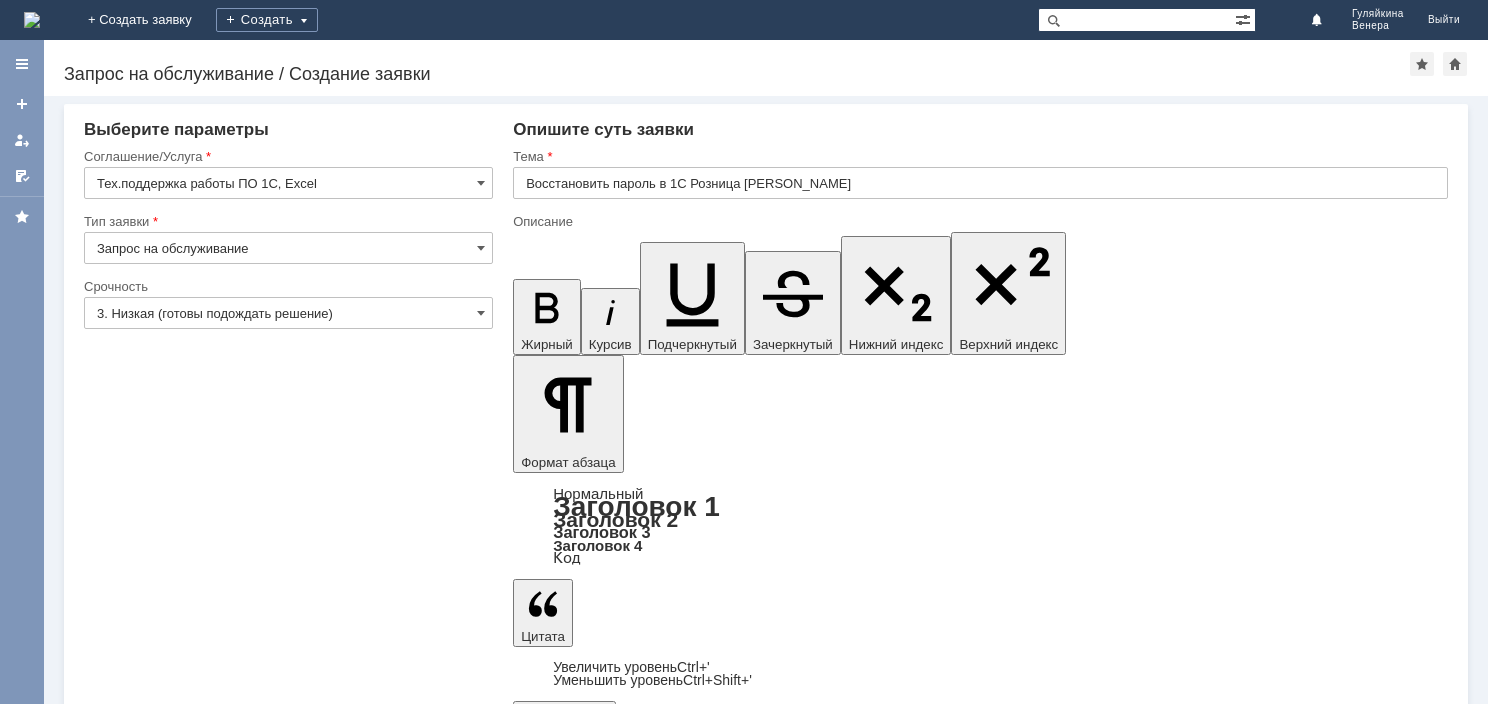 click on "3. Низкая (готовы подождать решение)" at bounding box center [288, 313] 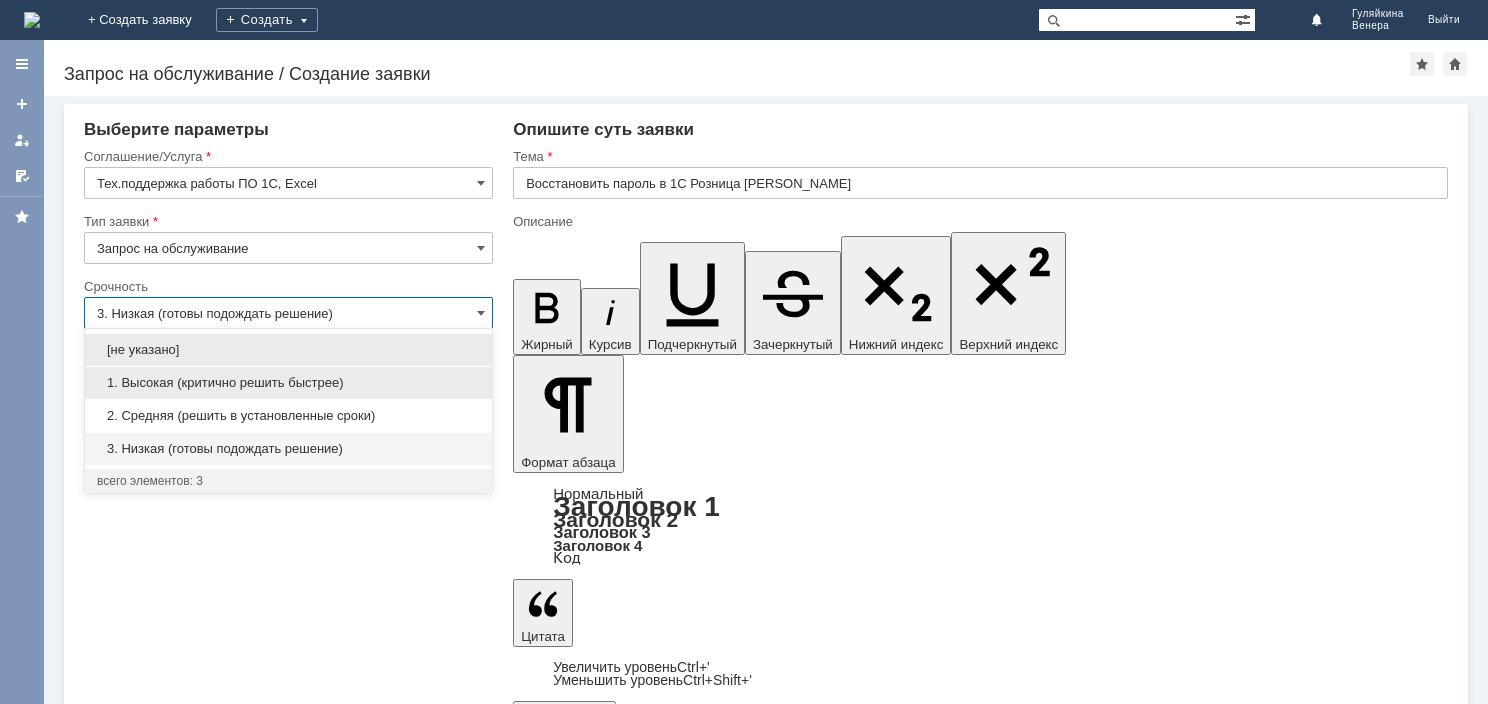 click on "1. Высокая (критично решить быстрее)" at bounding box center [288, 383] 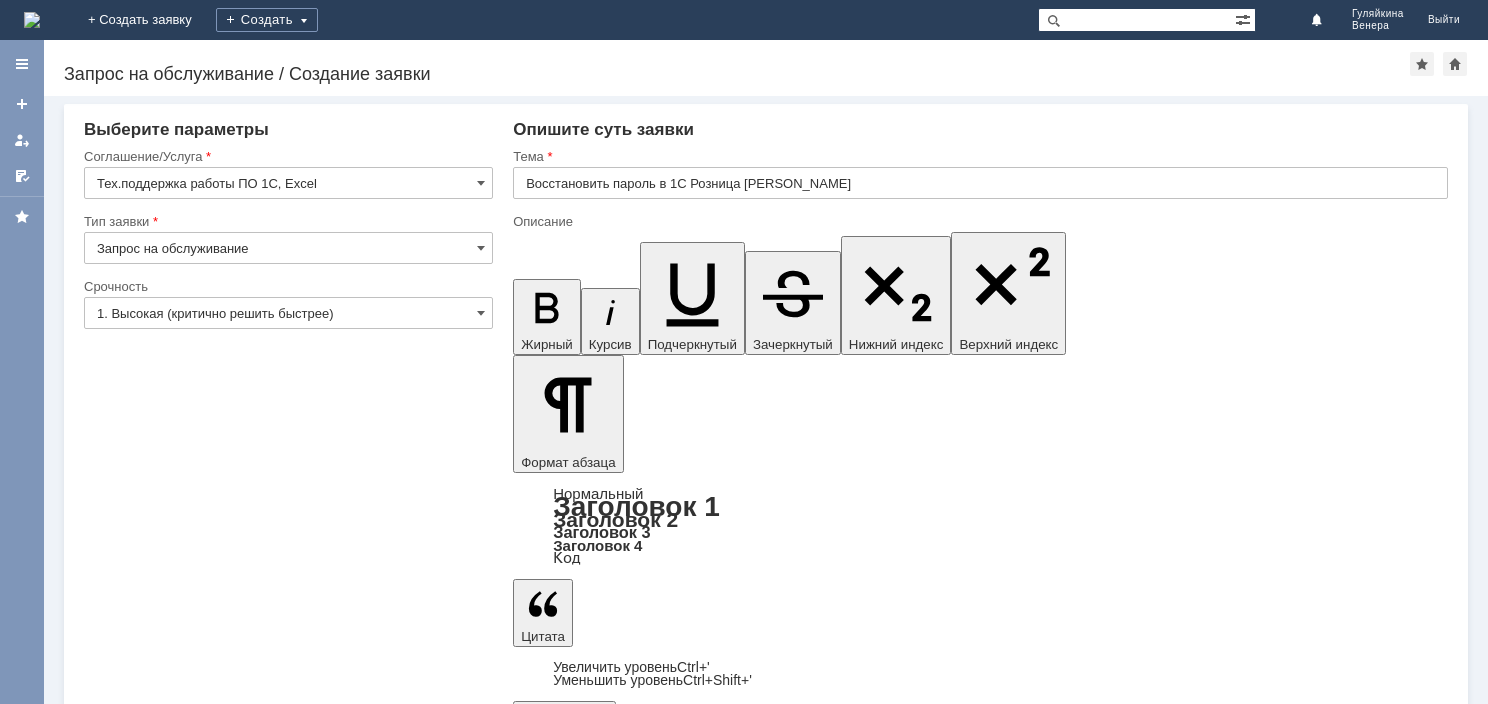 click at bounding box center [676, 5865] 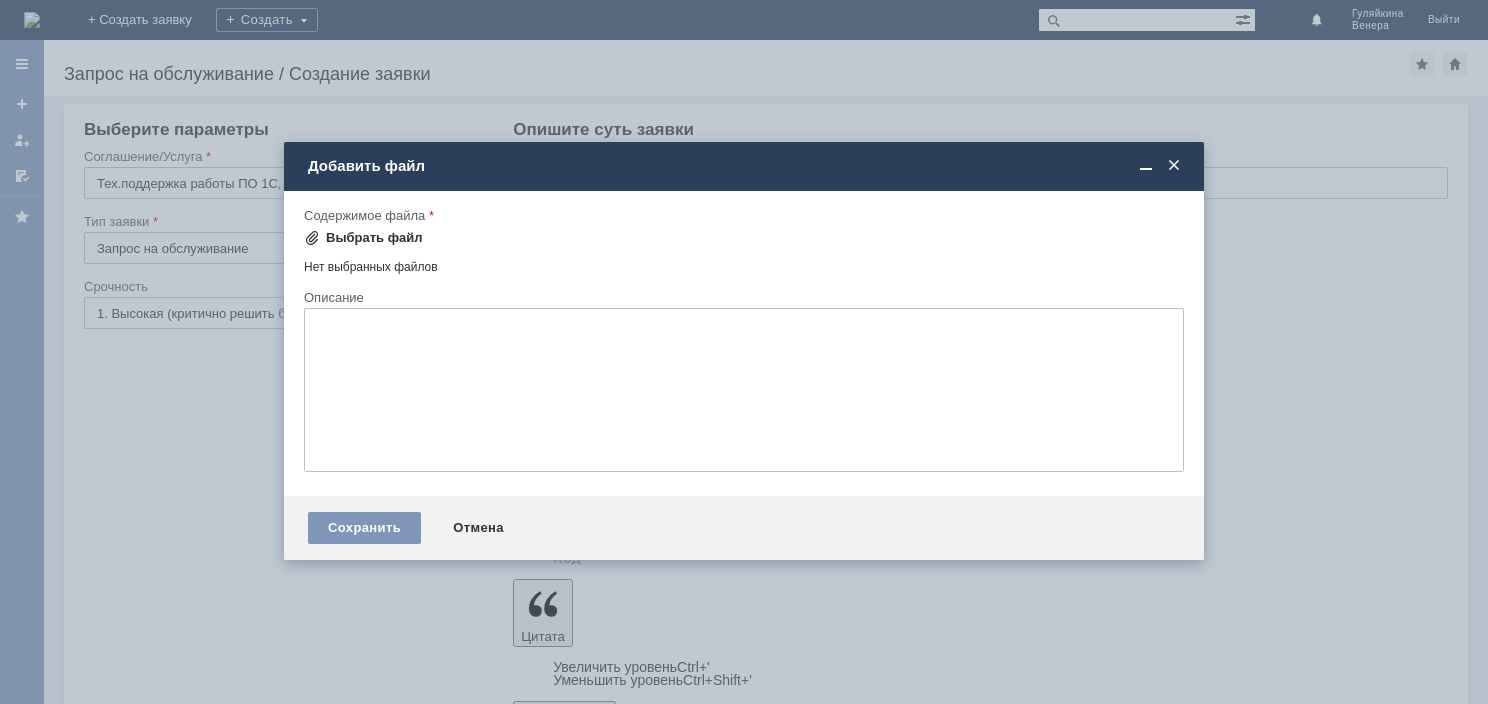 click on "Выбрать файл" at bounding box center [363, 238] 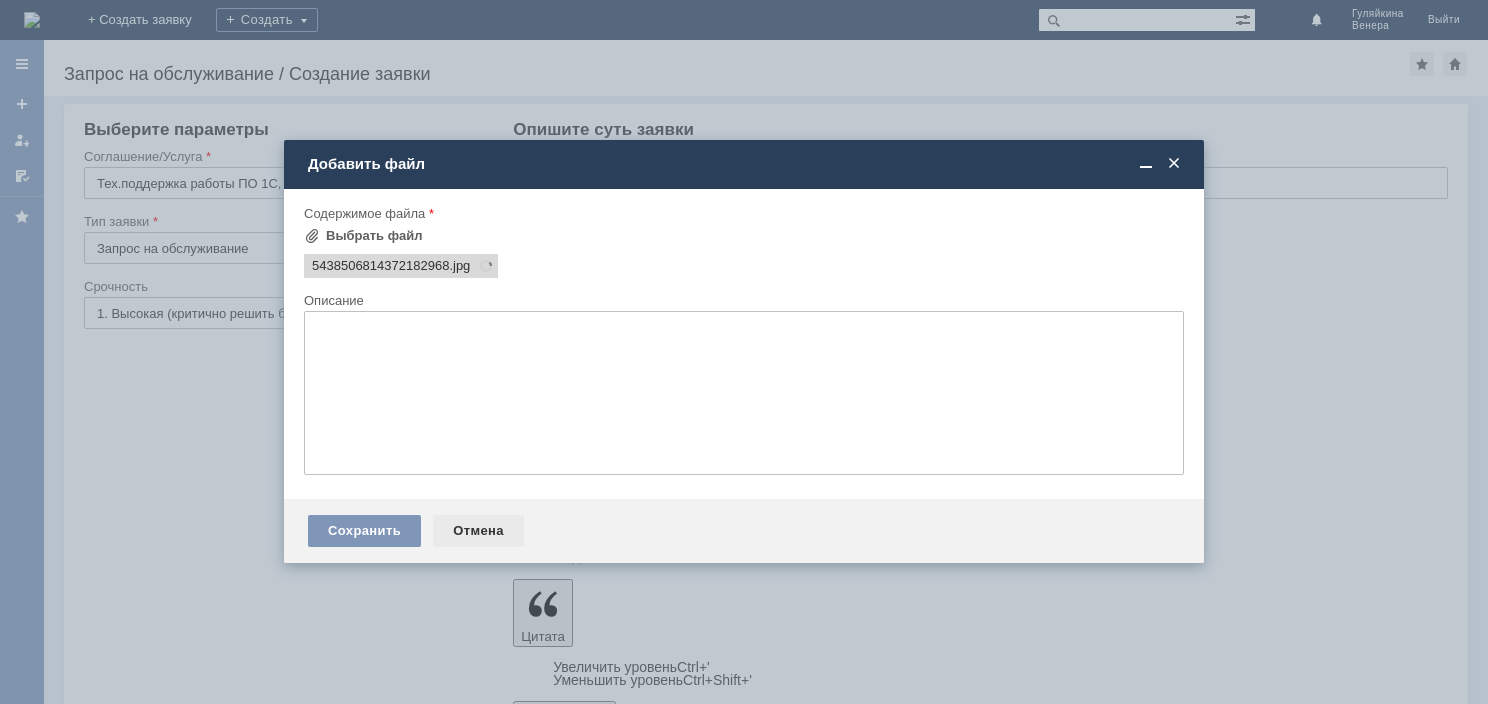 scroll, scrollTop: 0, scrollLeft: 0, axis: both 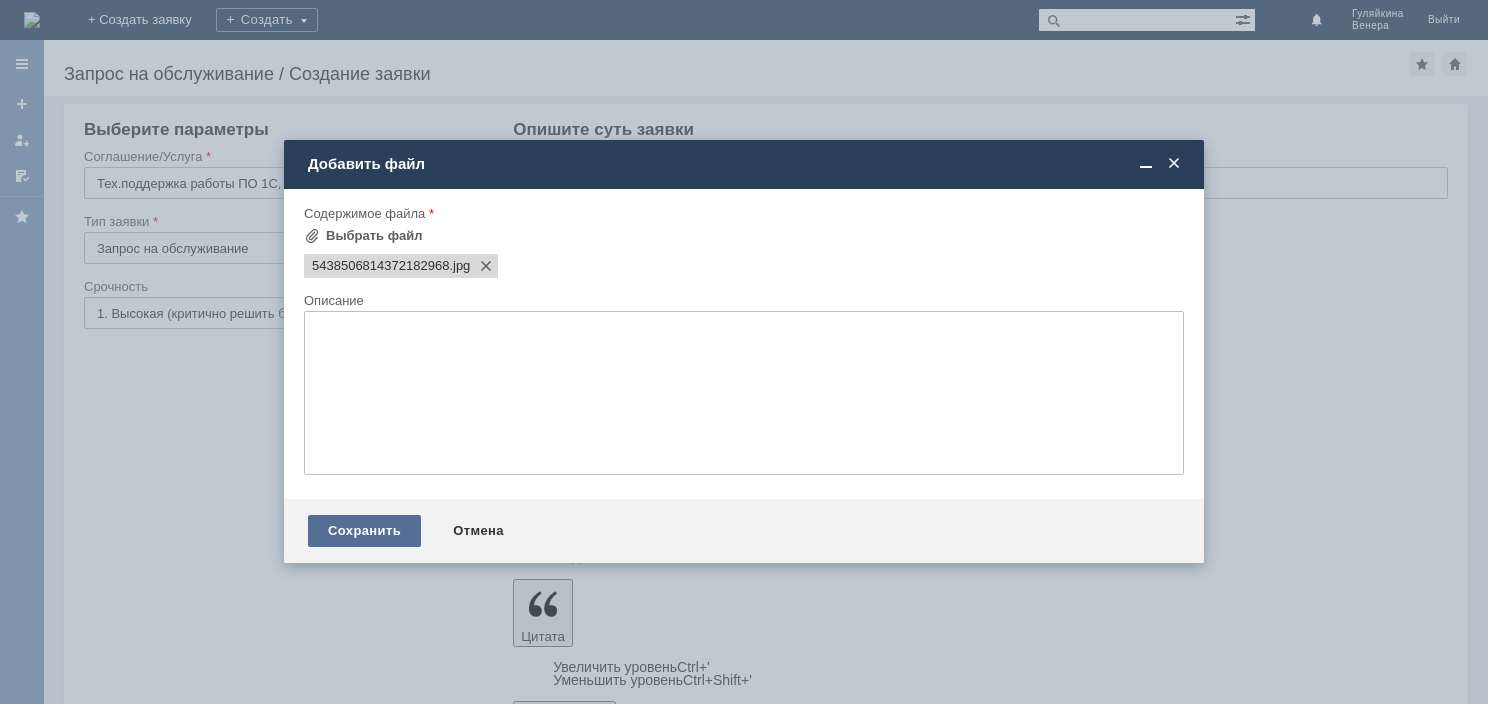 click on "Сохранить" at bounding box center (364, 531) 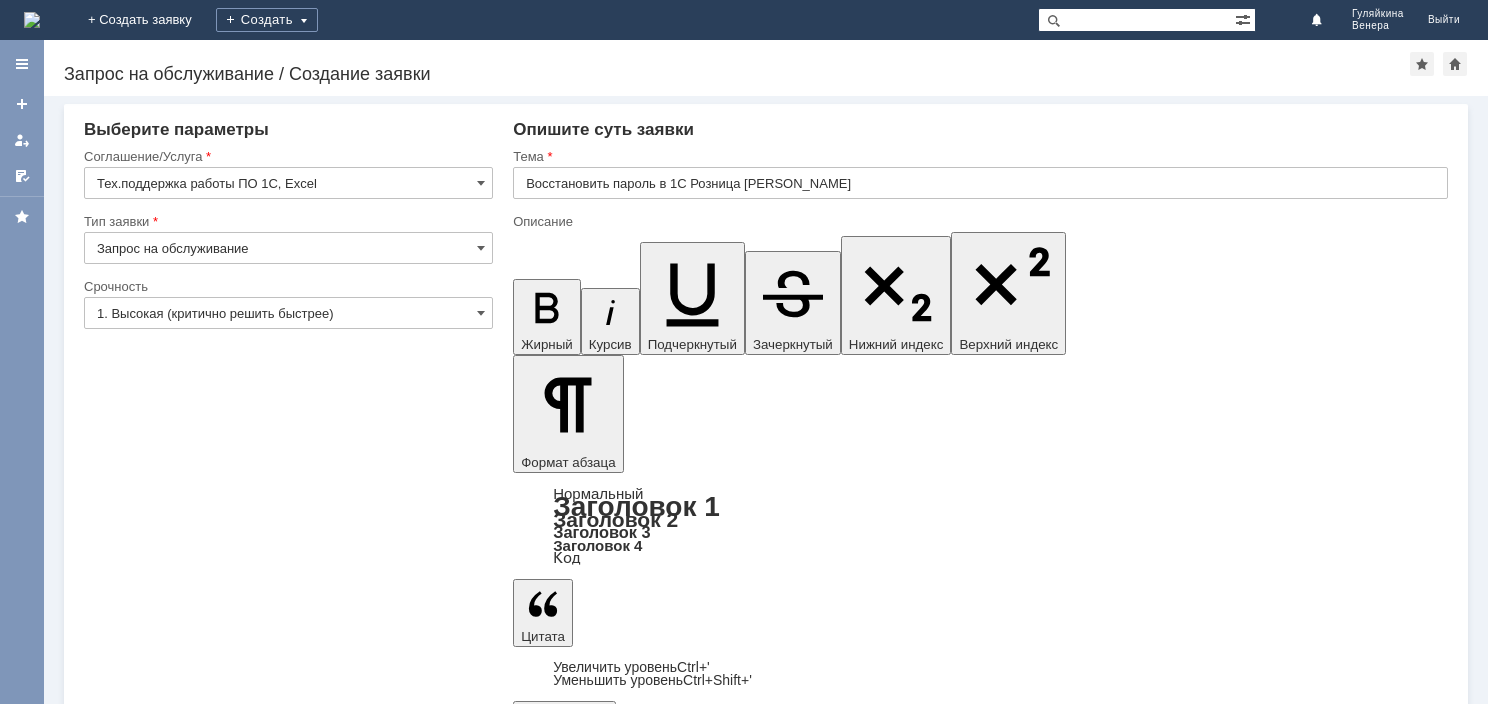 click on "Сохранить" at bounding box center [144, 6099] 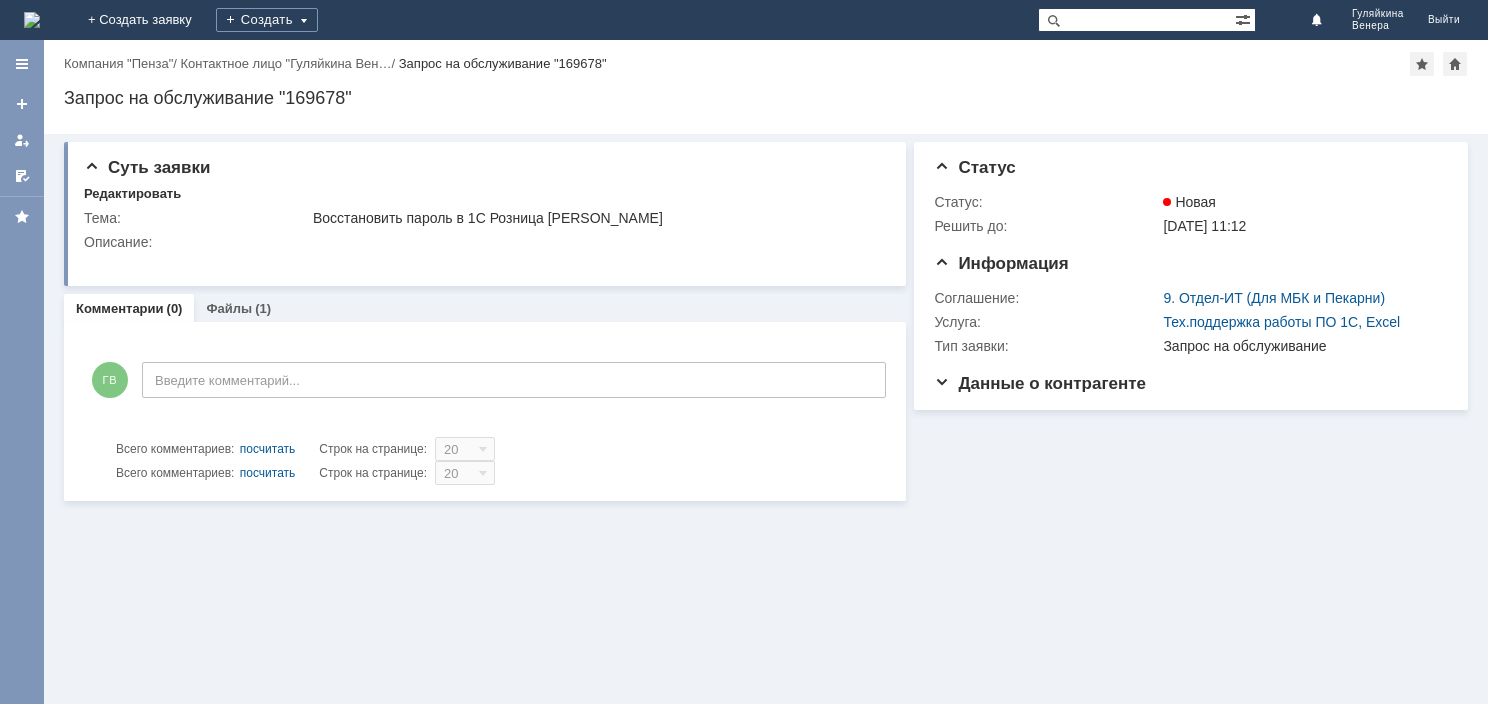 scroll, scrollTop: 0, scrollLeft: 0, axis: both 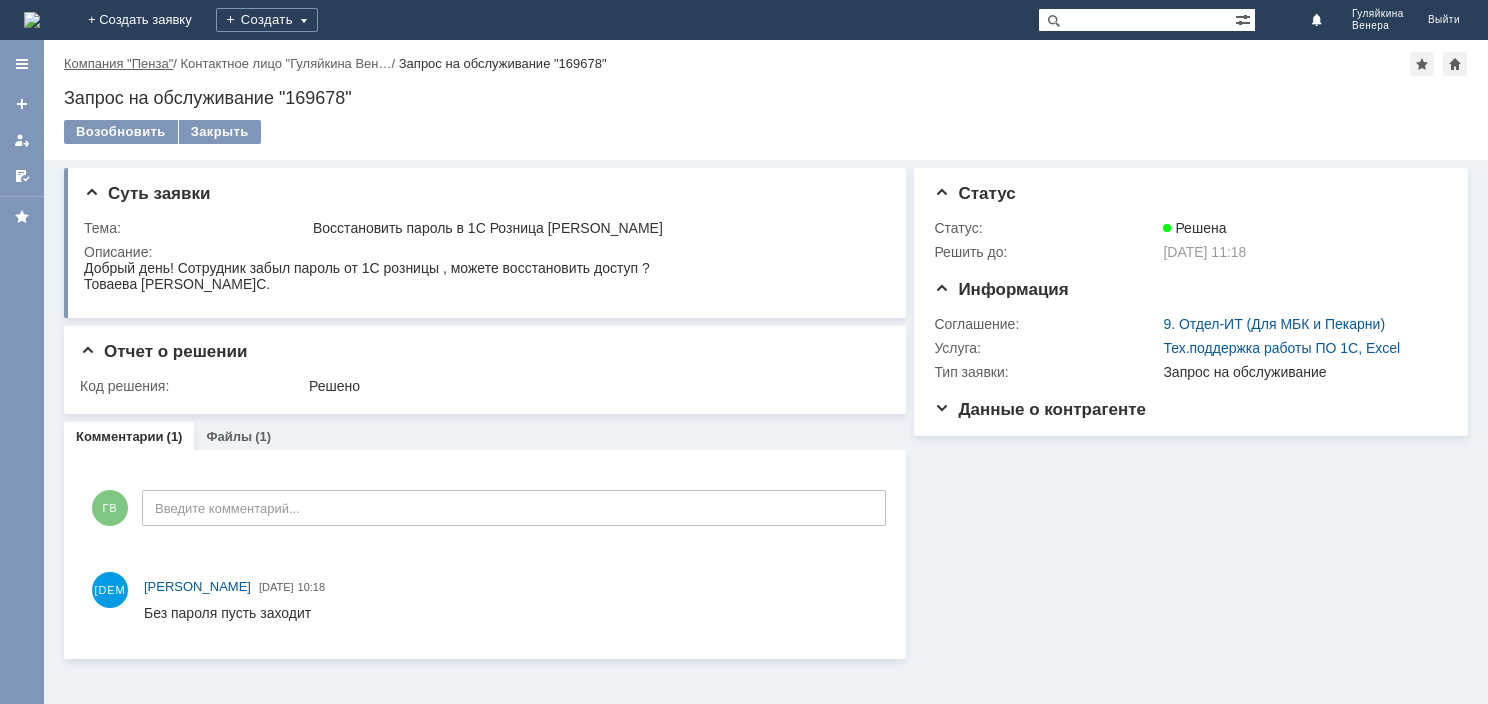click on "Компания "Пенза"" at bounding box center [118, 63] 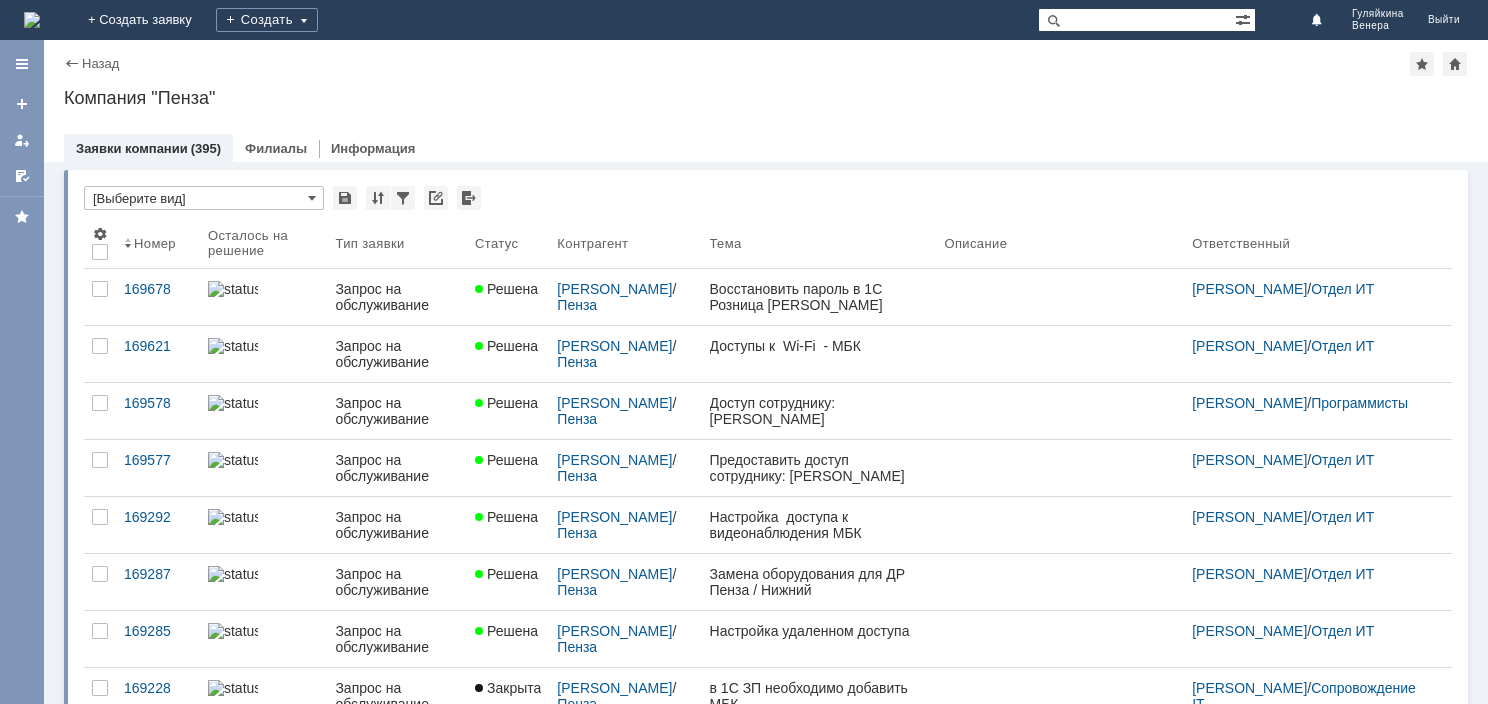 scroll, scrollTop: 0, scrollLeft: 0, axis: both 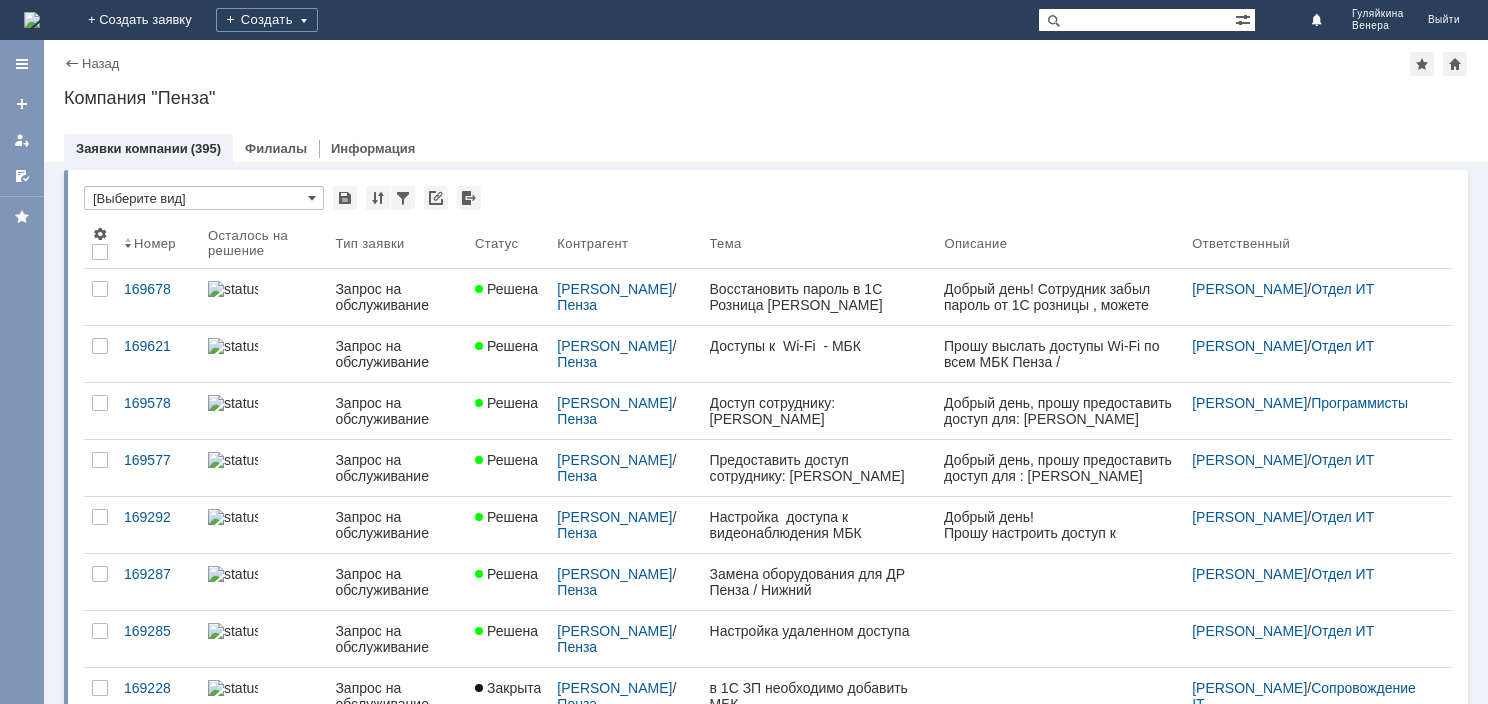 click at bounding box center (32, 20) 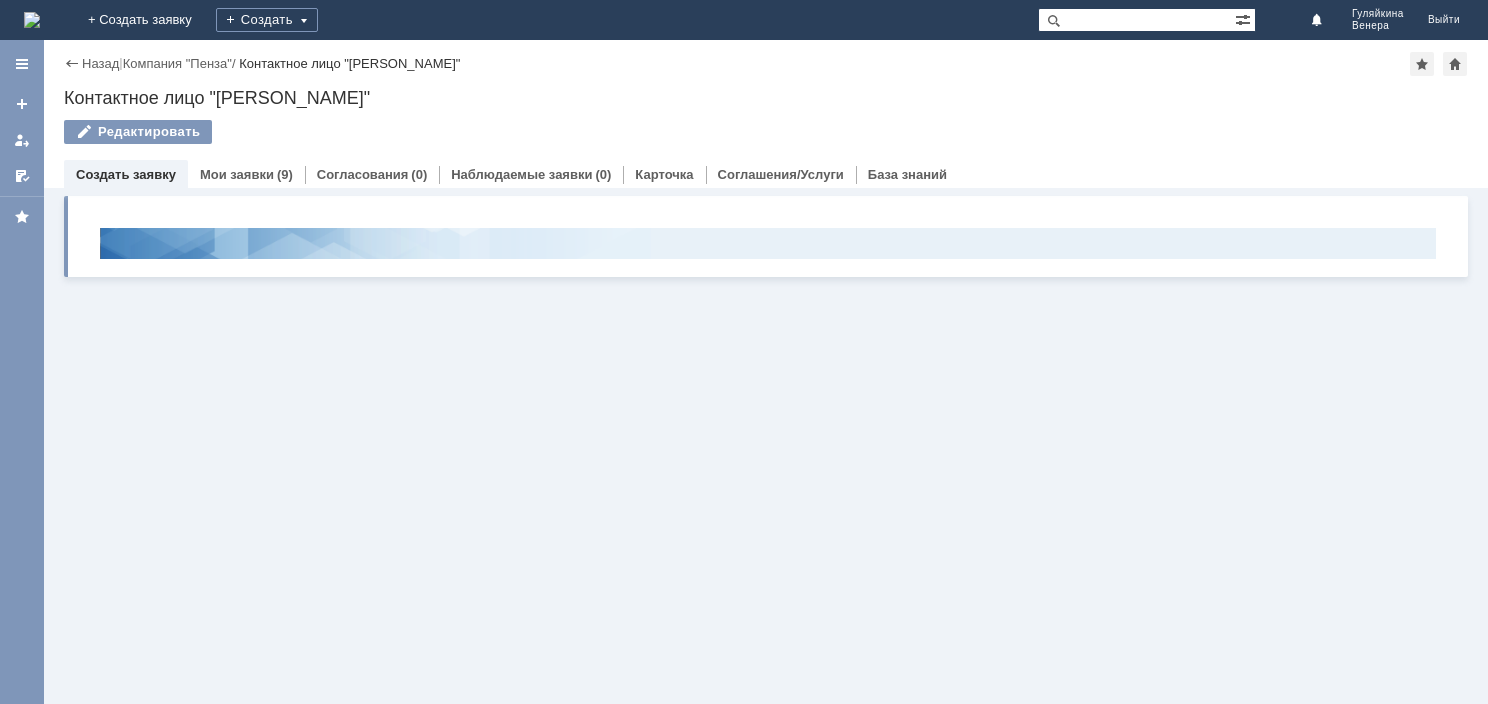 scroll, scrollTop: 0, scrollLeft: 0, axis: both 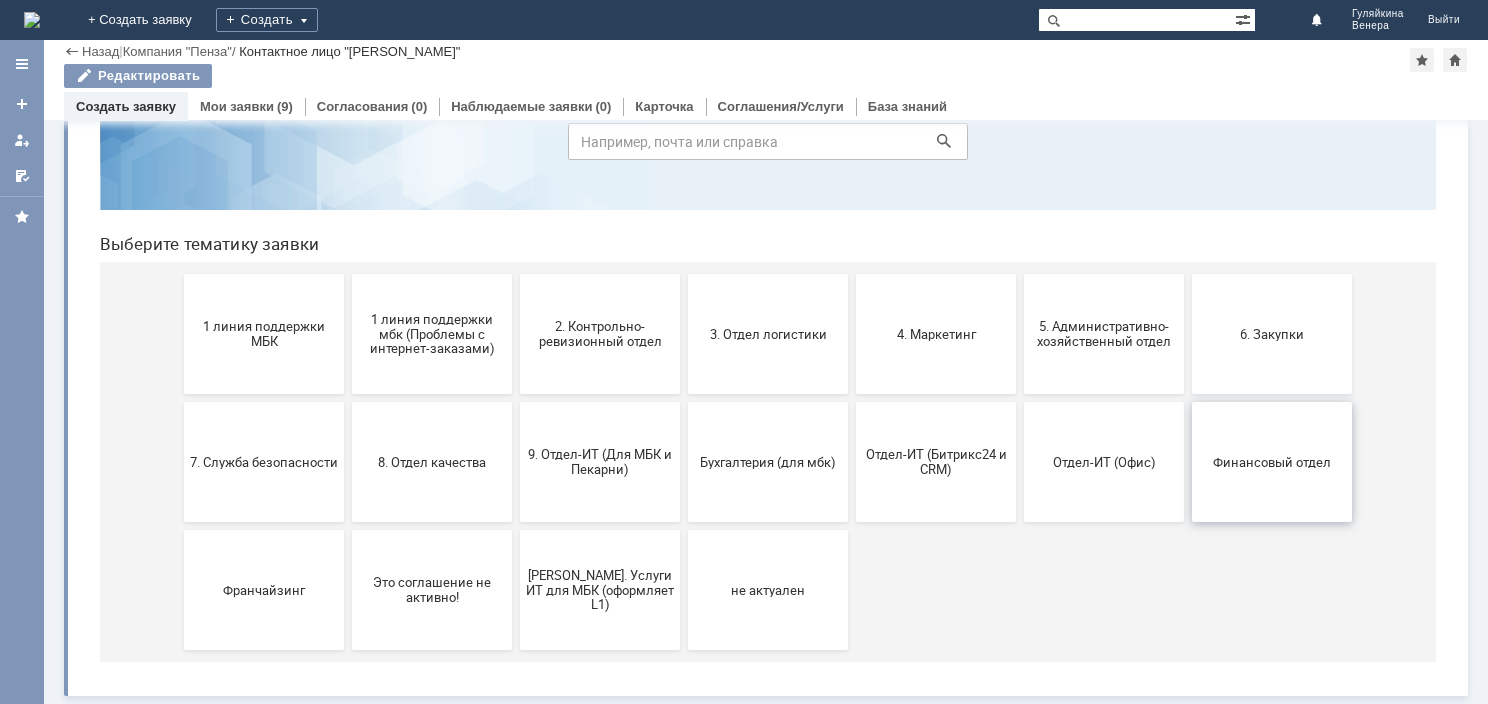click on "Финансовый отдел" at bounding box center [1272, 461] 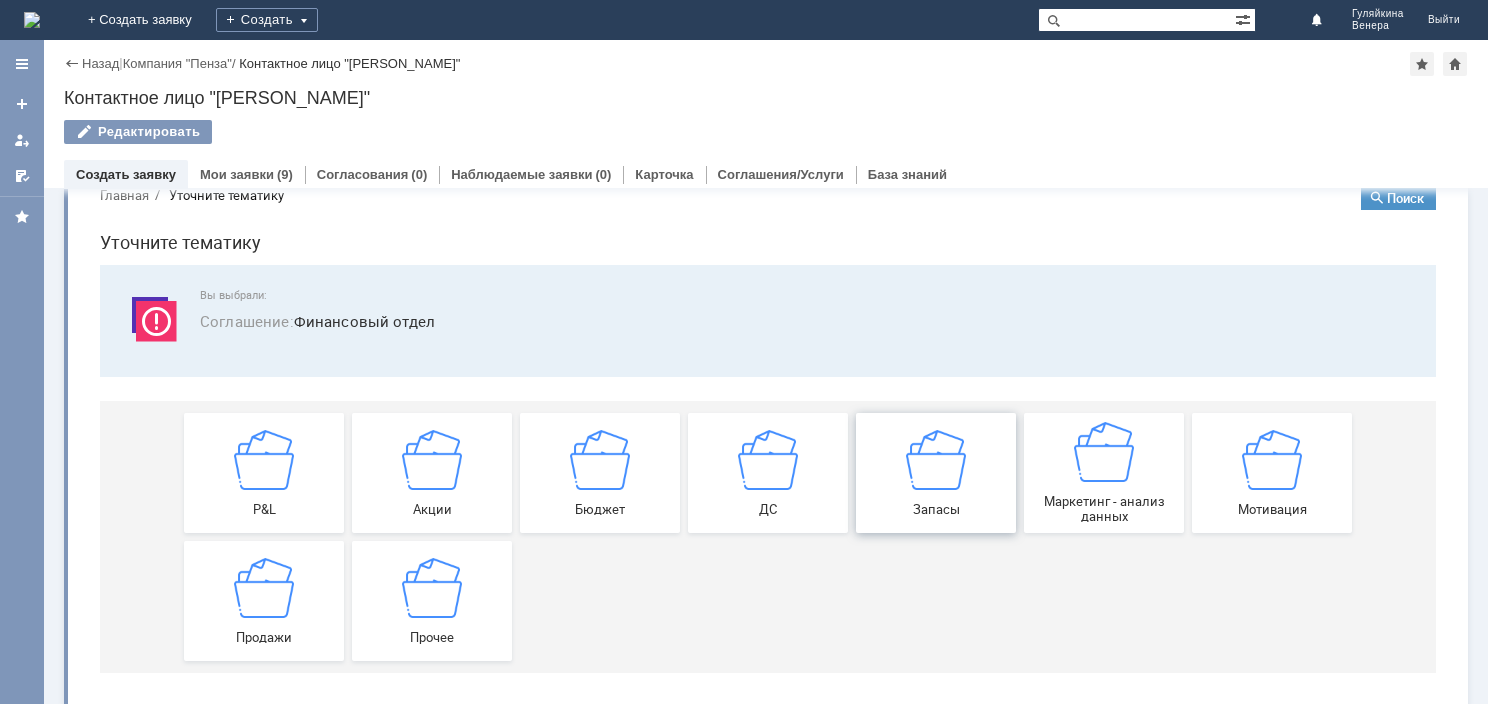 scroll, scrollTop: 52, scrollLeft: 0, axis: vertical 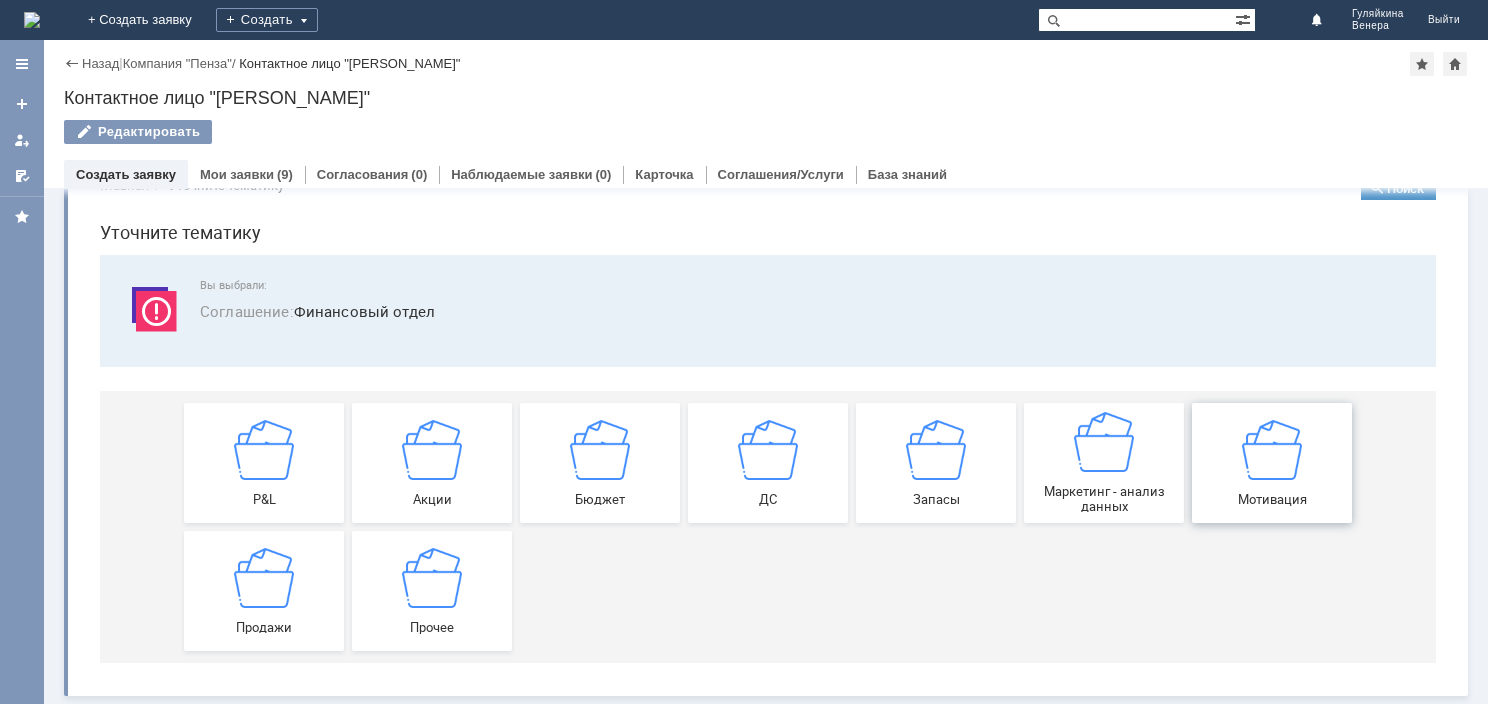 click at bounding box center [1272, 449] 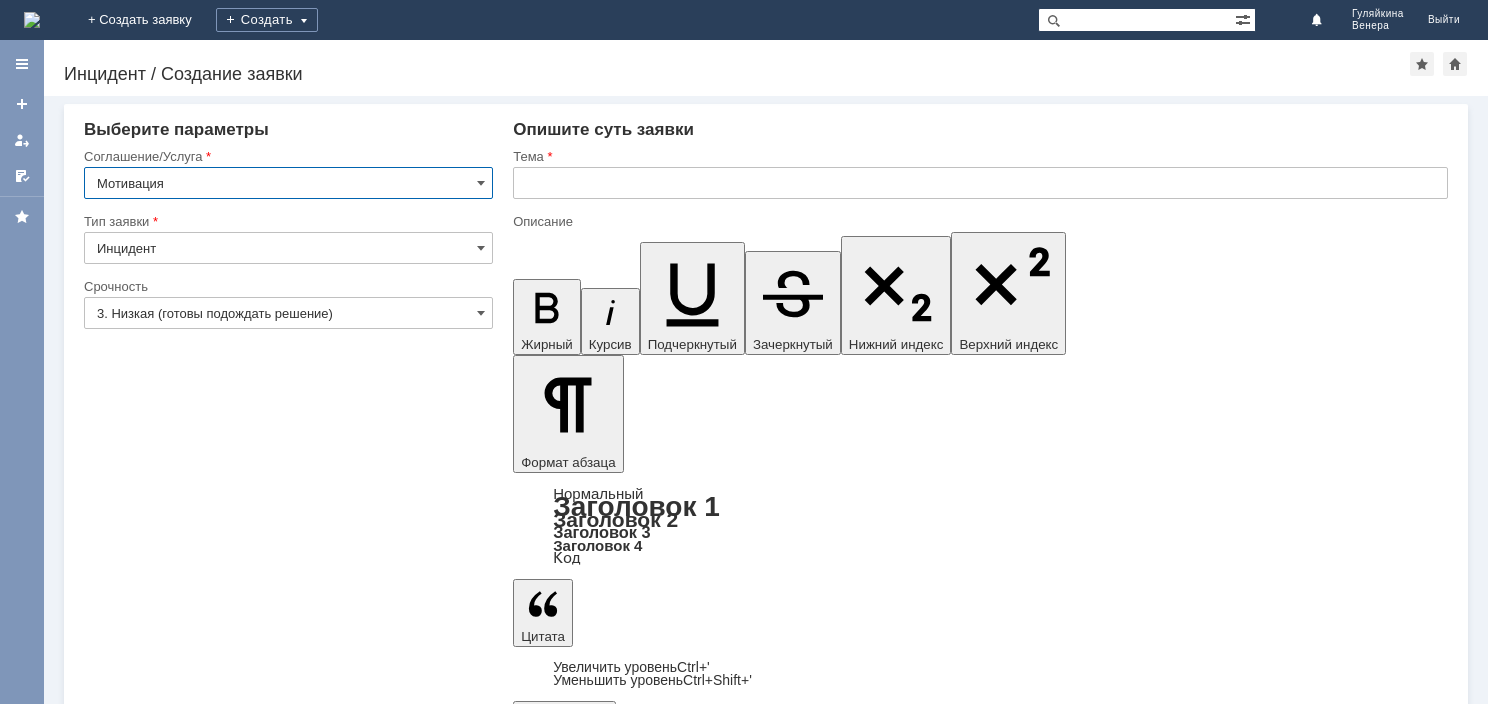 scroll, scrollTop: 0, scrollLeft: 0, axis: both 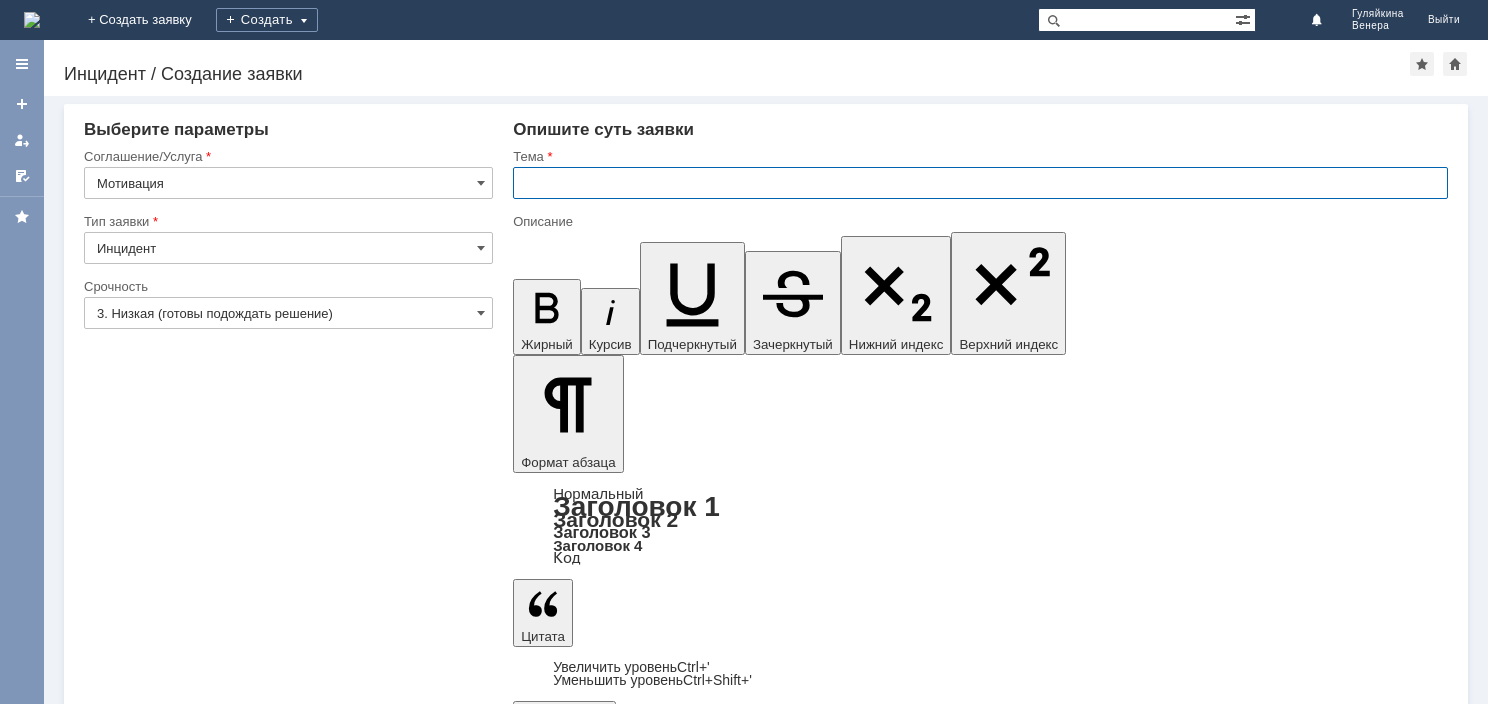 click at bounding box center (980, 183) 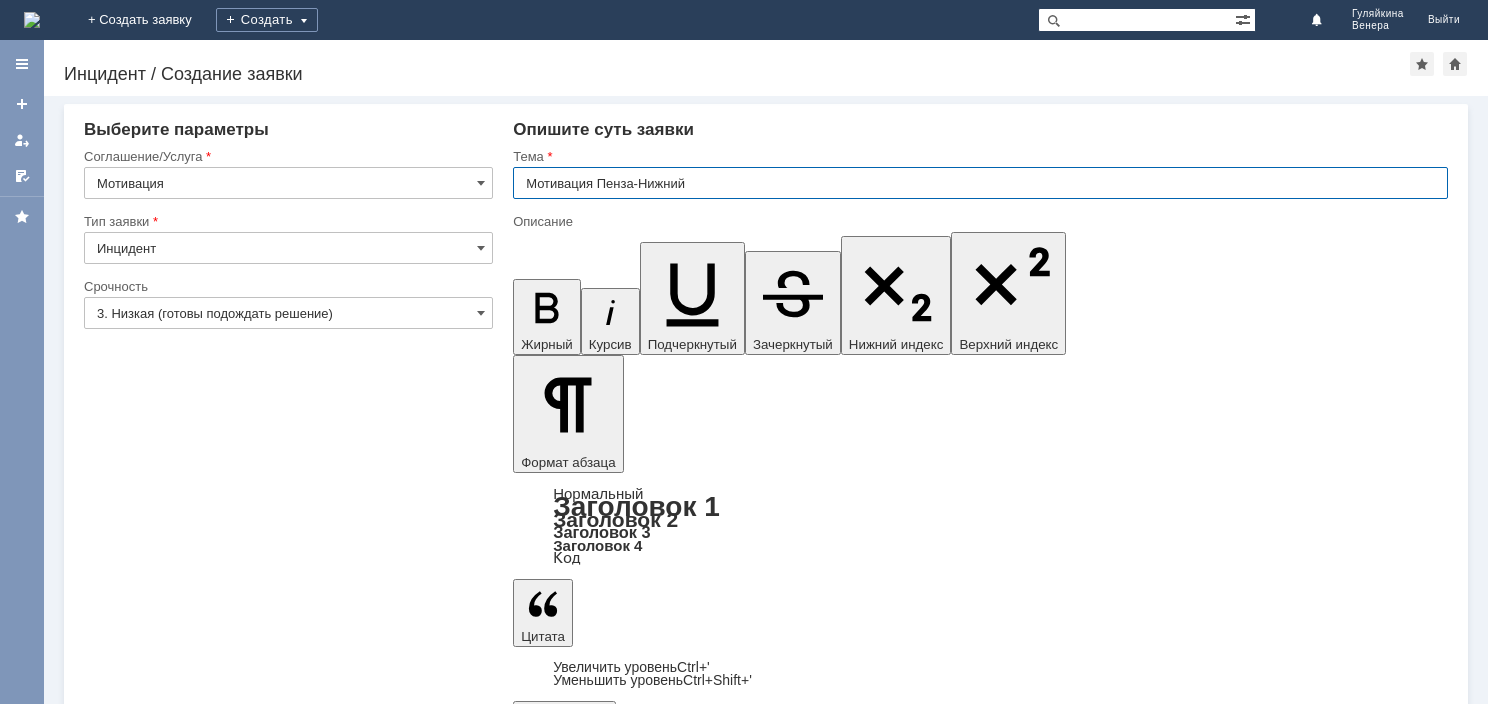 type on "Мотивация Пенза-Нижний" 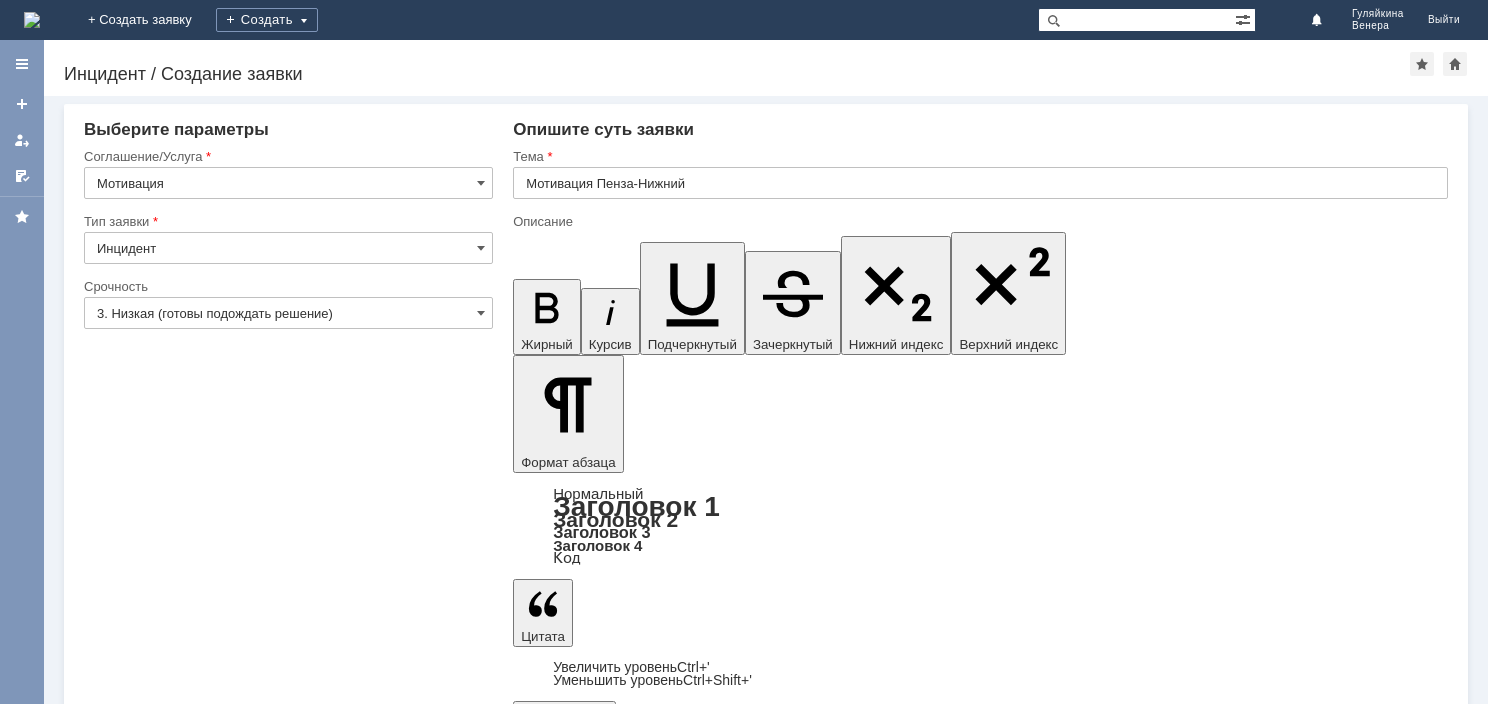 type 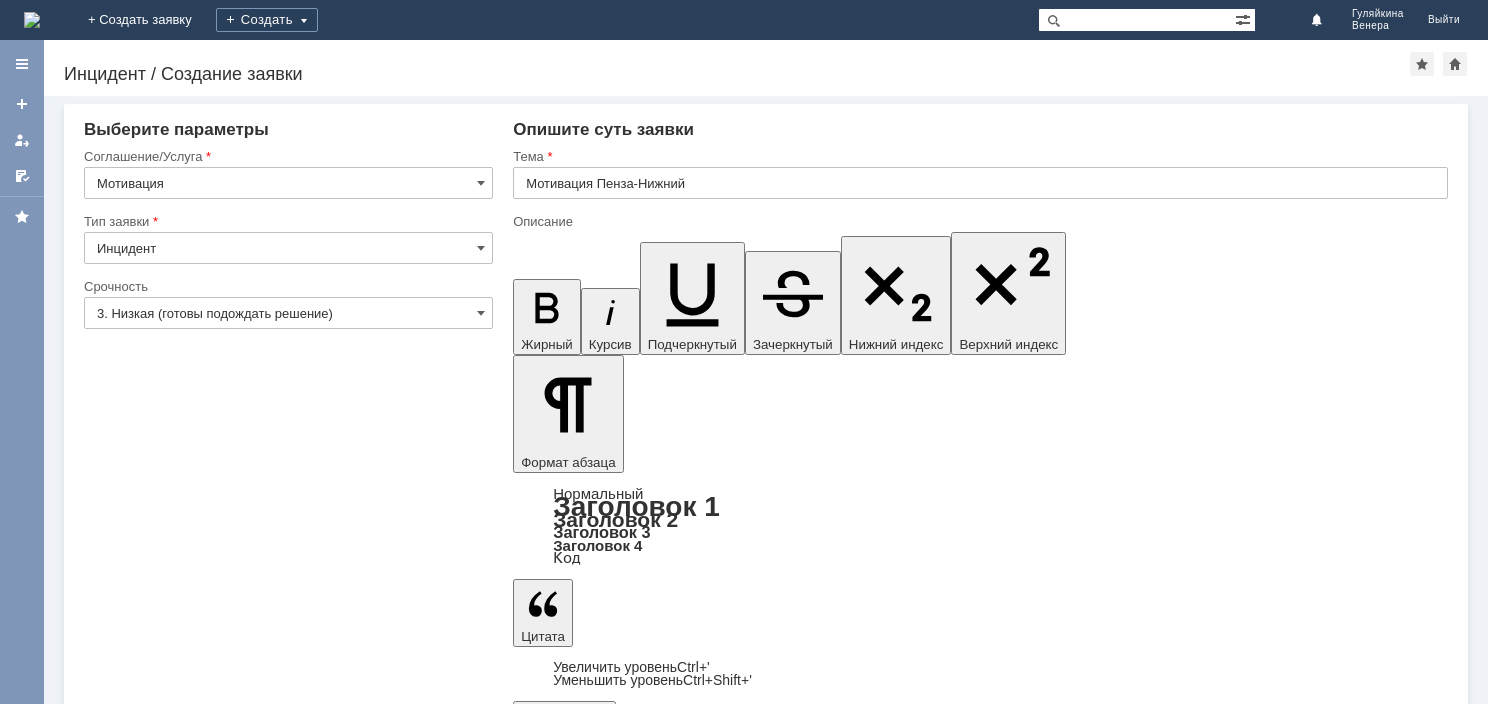 click on "Сохранить" at bounding box center [144, 6031] 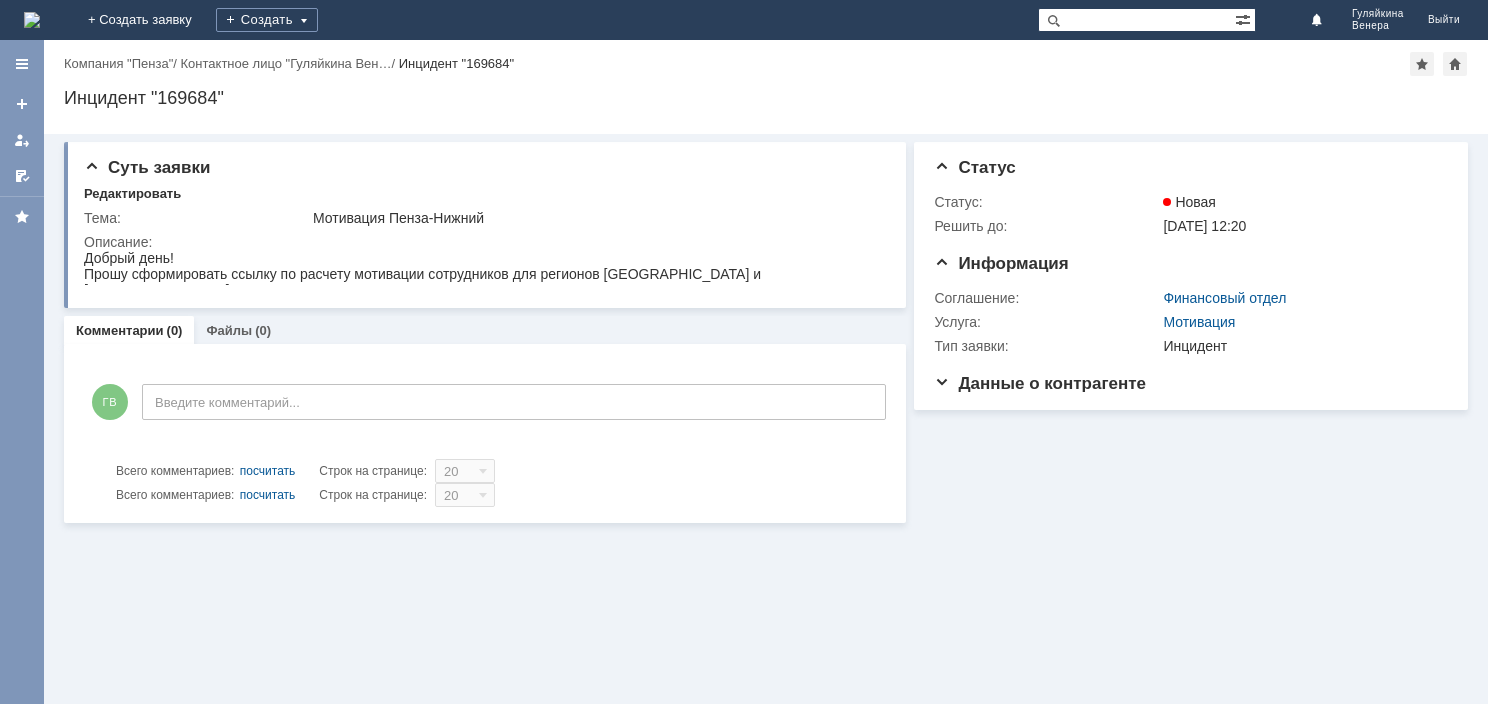 scroll, scrollTop: 0, scrollLeft: 0, axis: both 